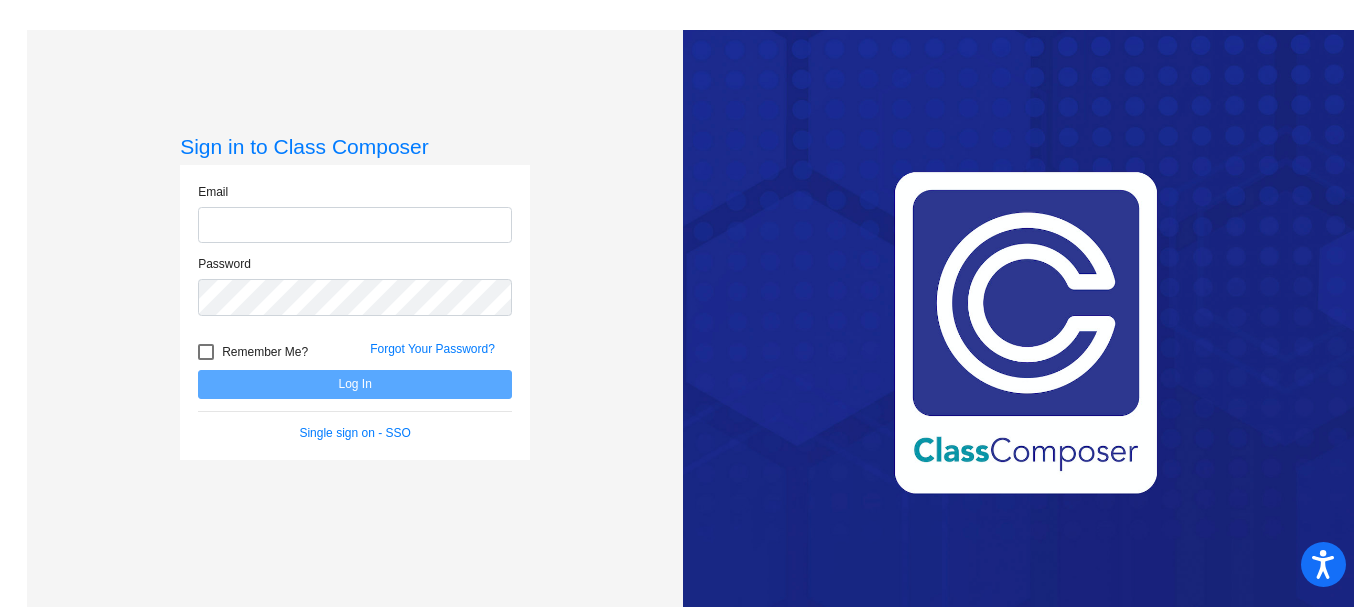scroll, scrollTop: 0, scrollLeft: 0, axis: both 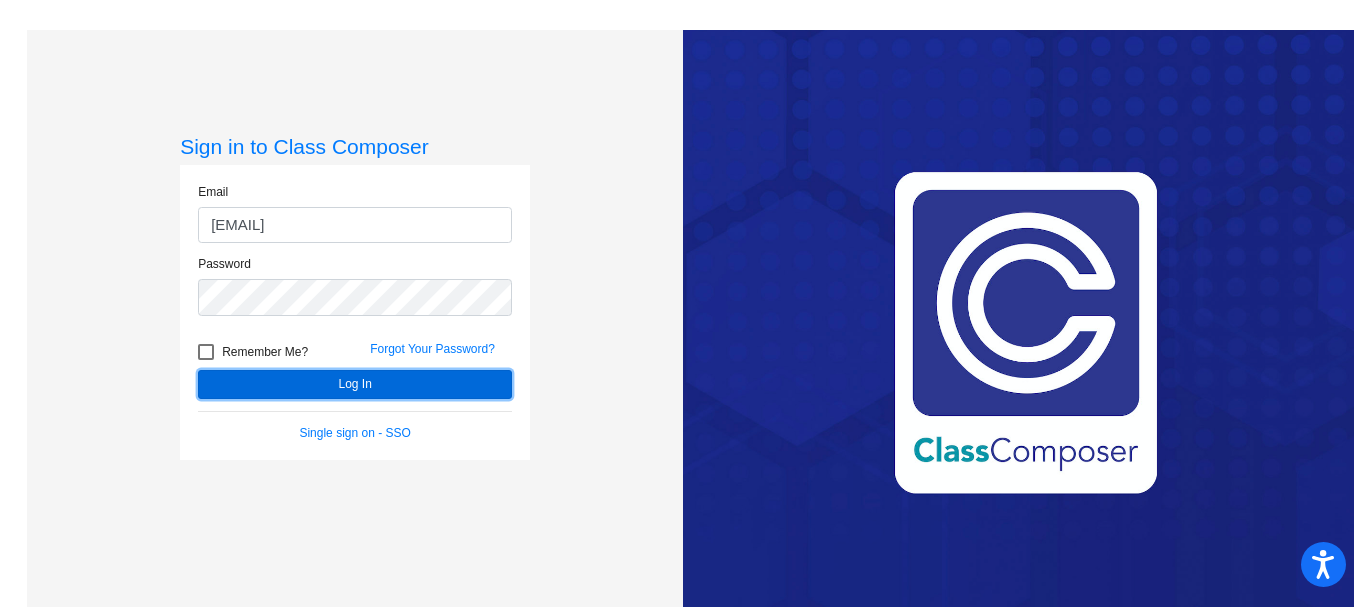 click on "Log In" 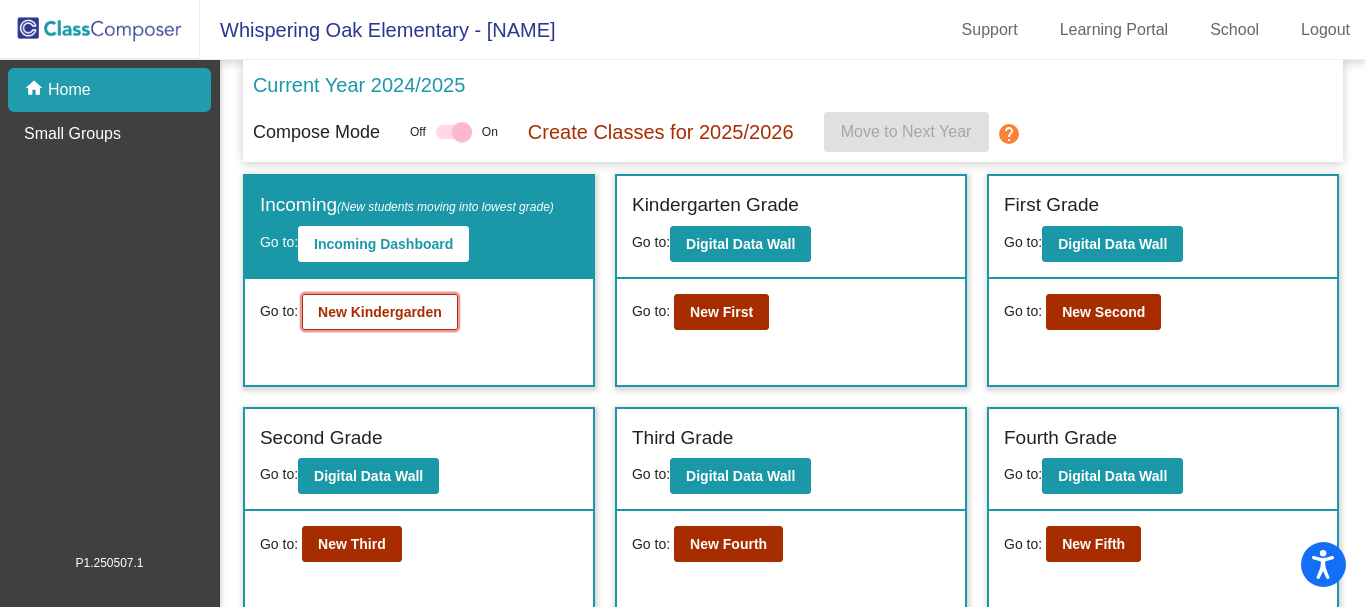 click on "New Kindergarden" 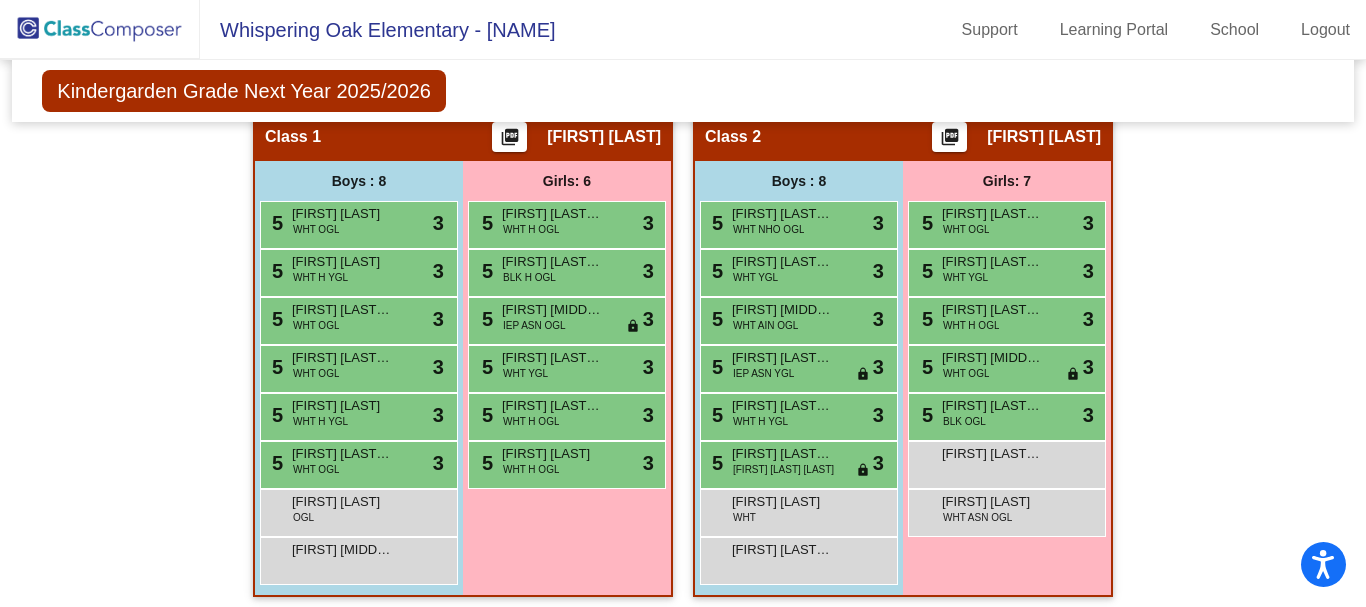 scroll, scrollTop: 393, scrollLeft: 0, axis: vertical 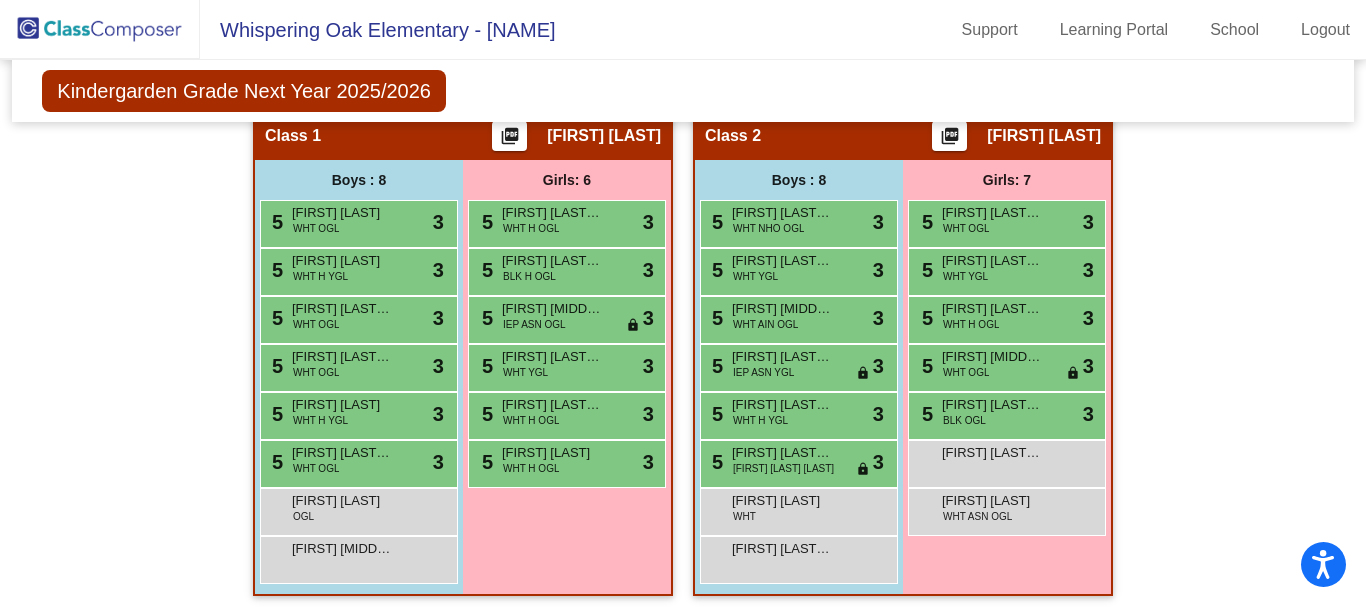 click on "5 [FIRST] [LAST] [LAST] [LAST] [LAST] lock do_not_disturb_alt 3" at bounding box center [356, 317] 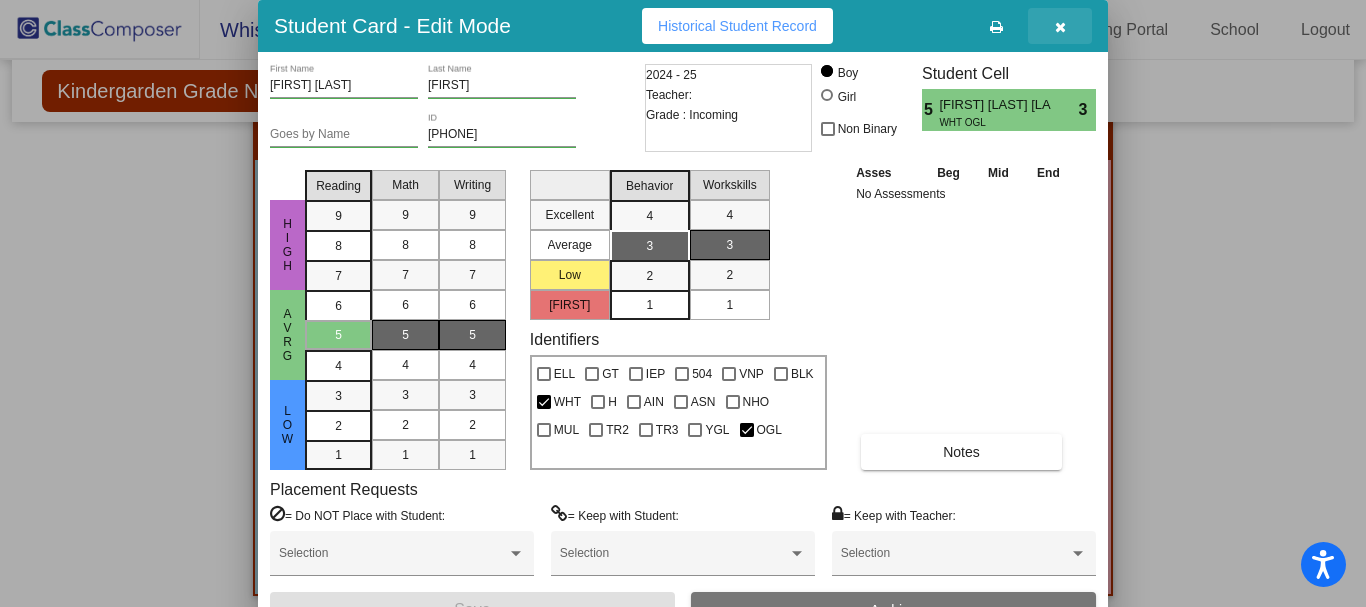 click at bounding box center [1060, 27] 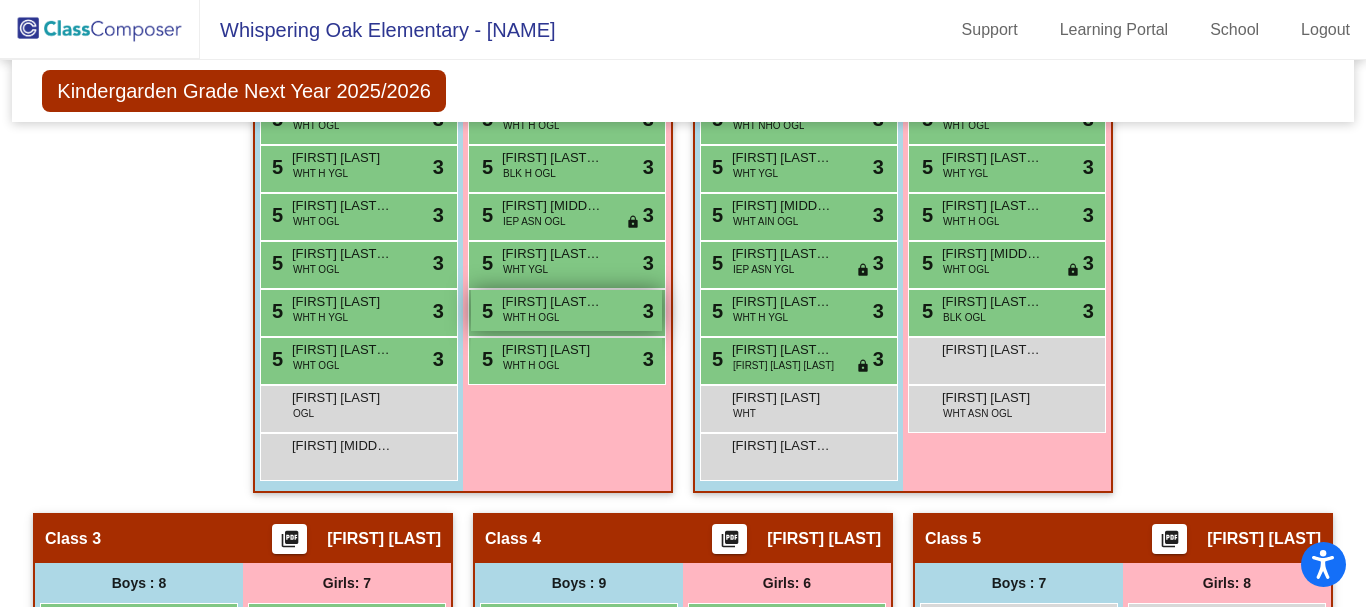 scroll, scrollTop: 492, scrollLeft: 0, axis: vertical 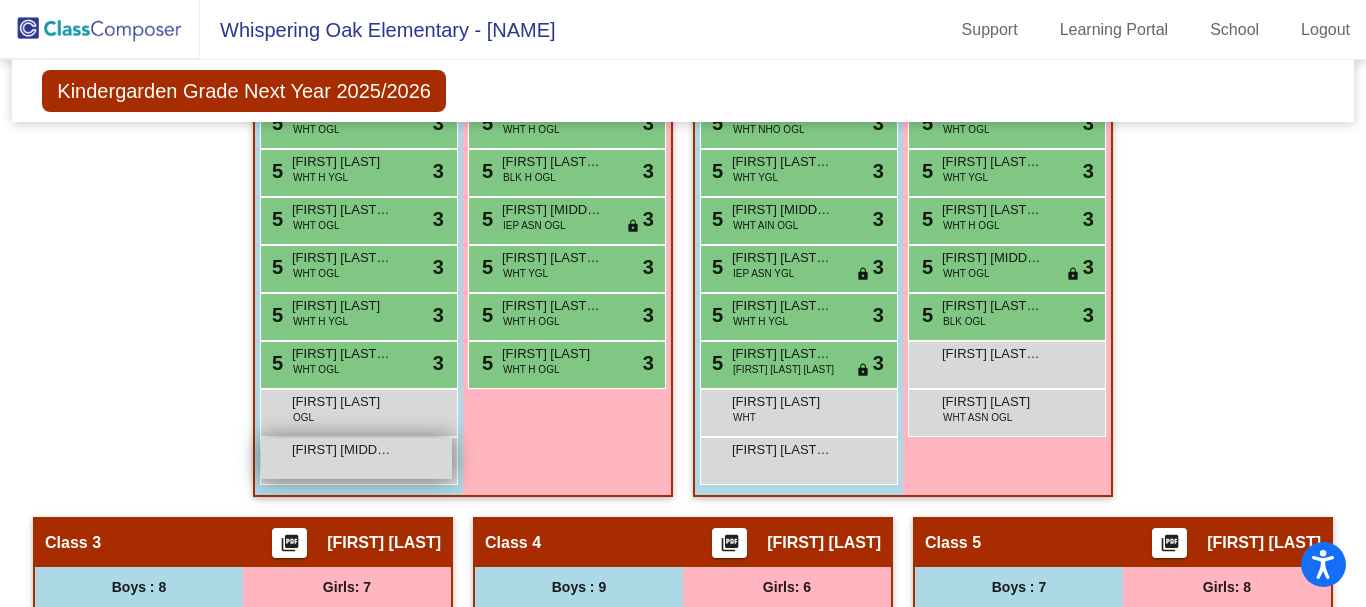 click on "[FIRST] [MIDDLE] [LAST]" at bounding box center (342, 450) 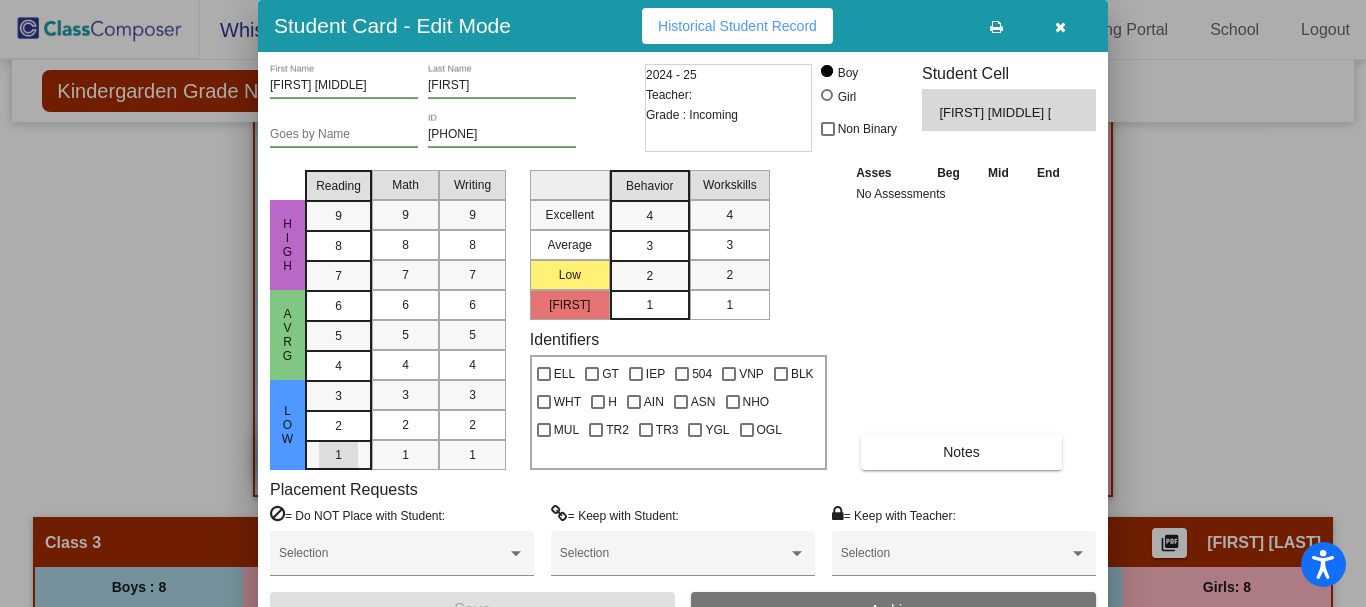 click on "1" at bounding box center (338, 455) 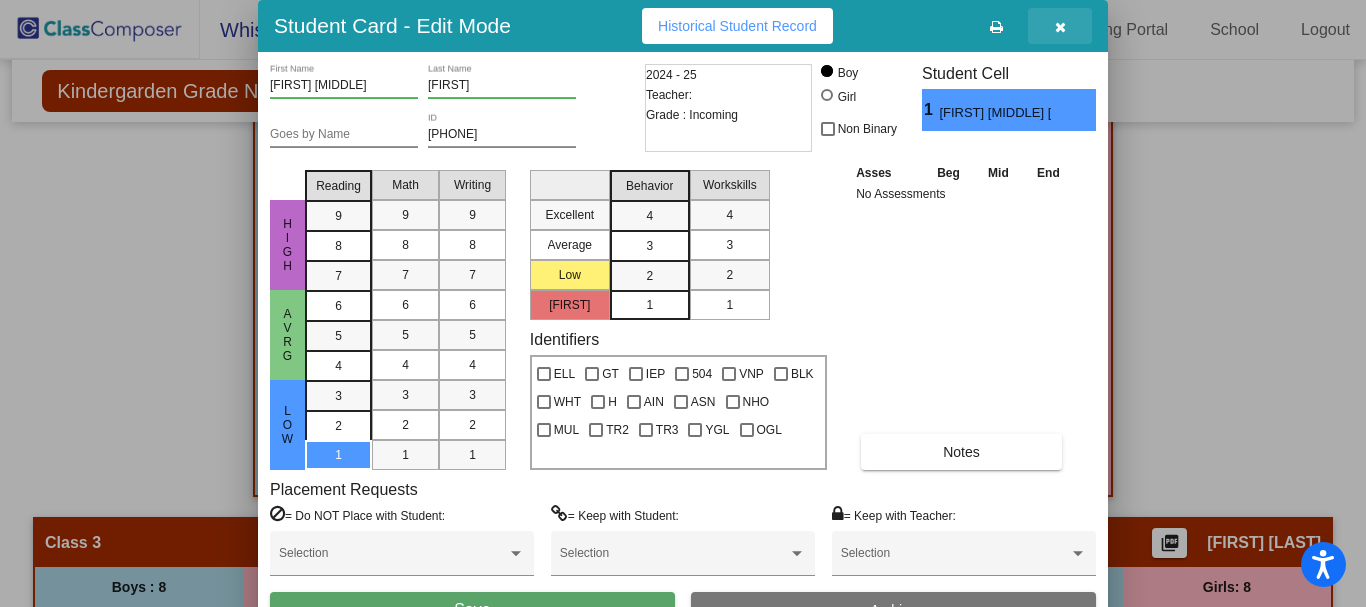 click at bounding box center [1060, 26] 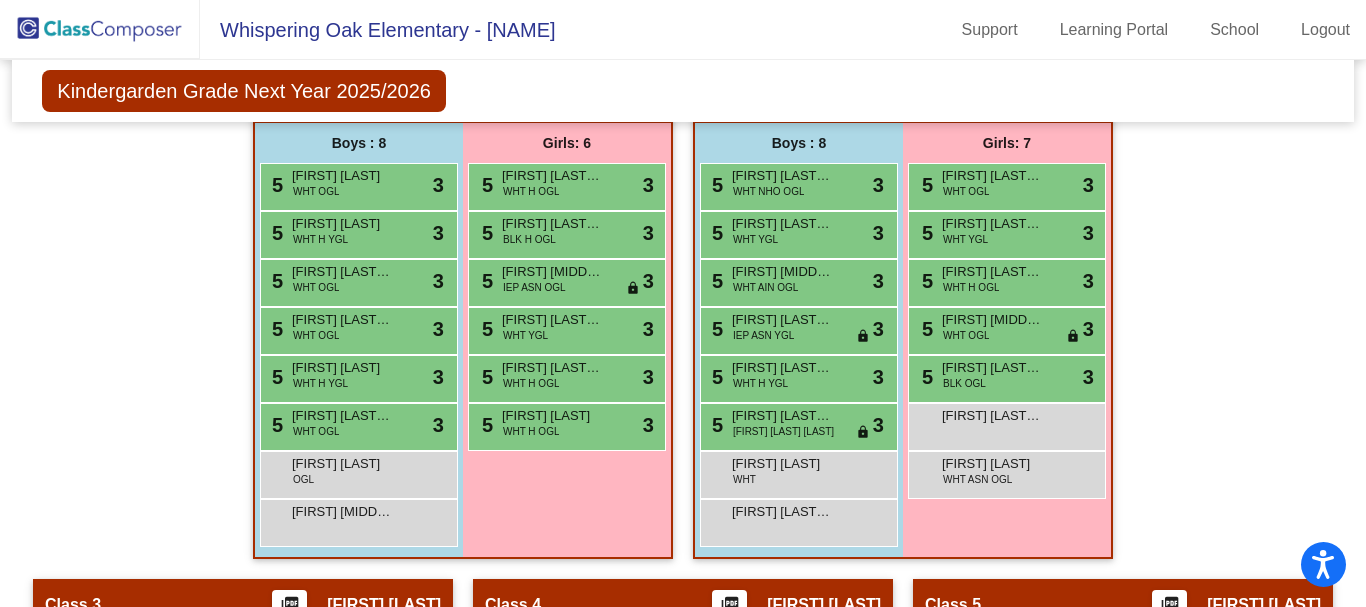 scroll, scrollTop: 430, scrollLeft: 0, axis: vertical 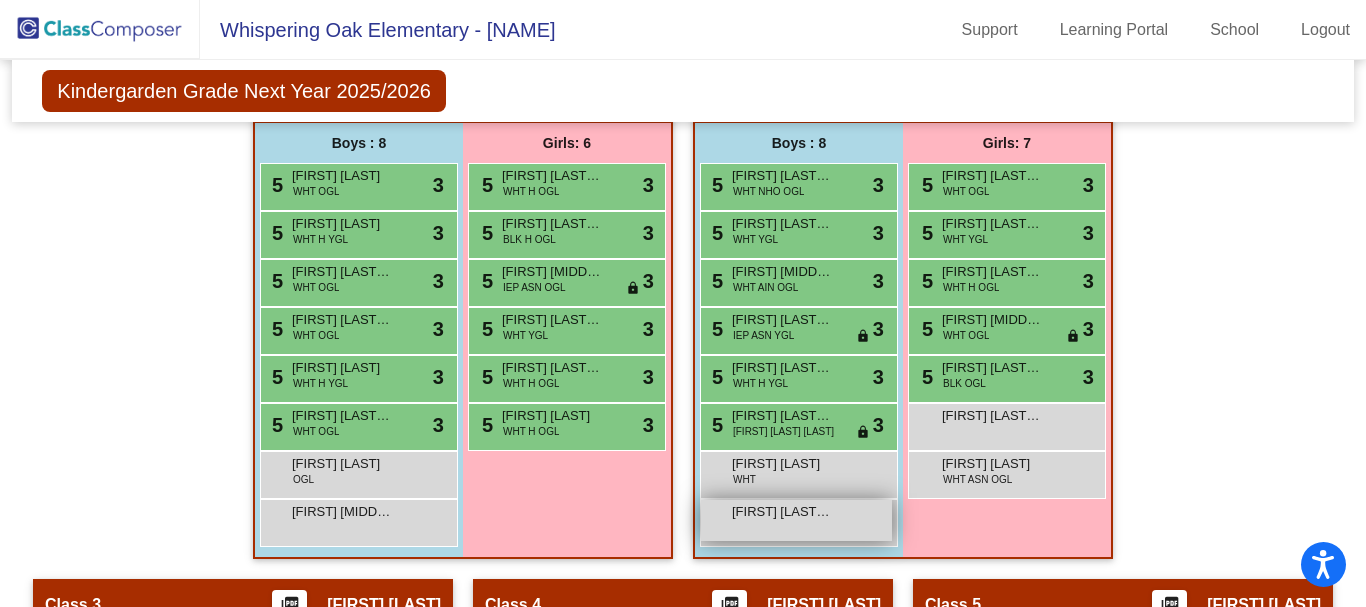 click on "[FIRST] [LAST]. [LAST] lock do_not_disturb_alt" at bounding box center [796, 520] 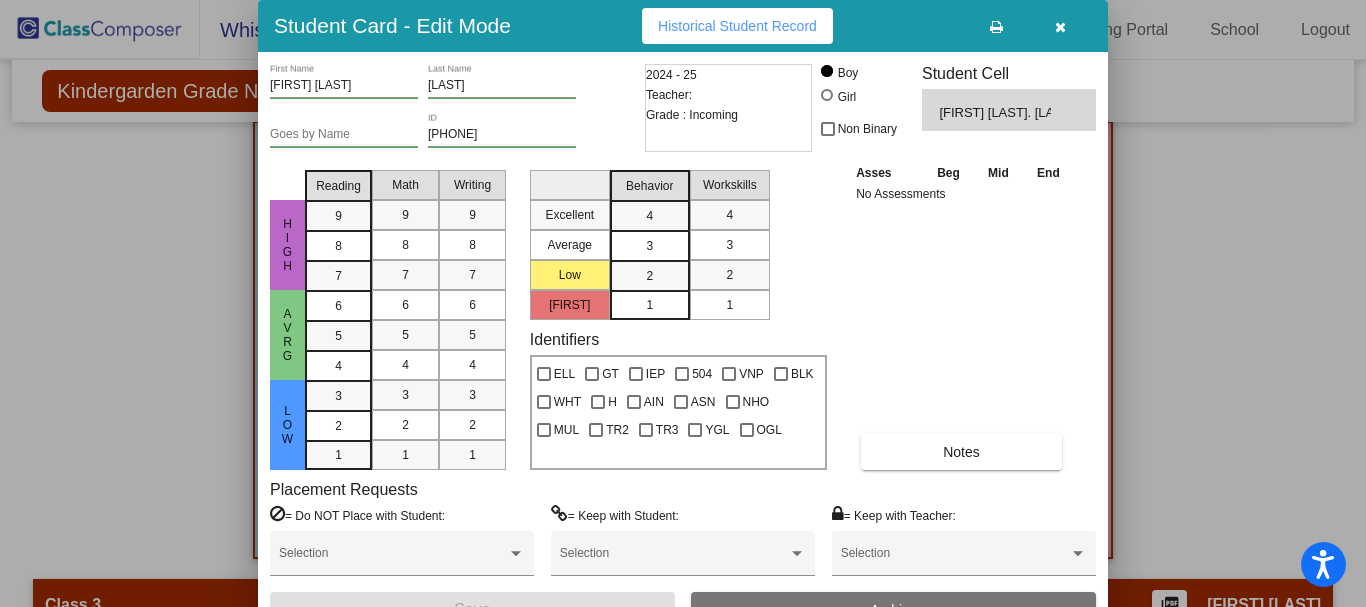 click at bounding box center (1060, 26) 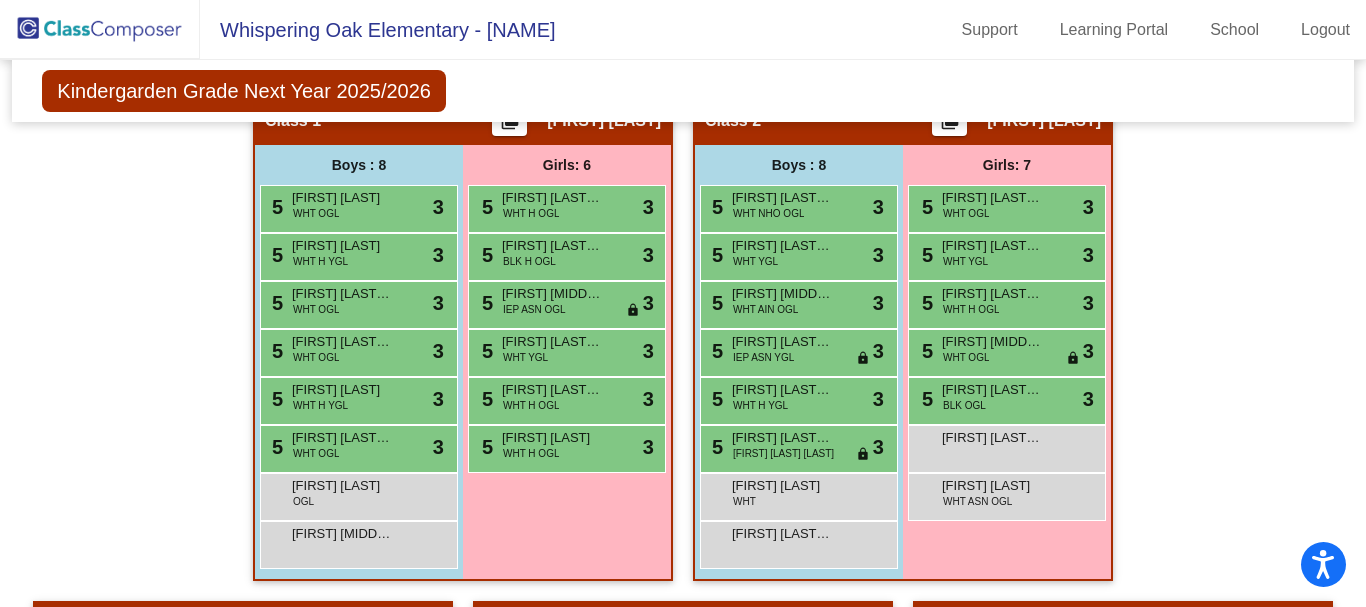 scroll, scrollTop: 407, scrollLeft: 0, axis: vertical 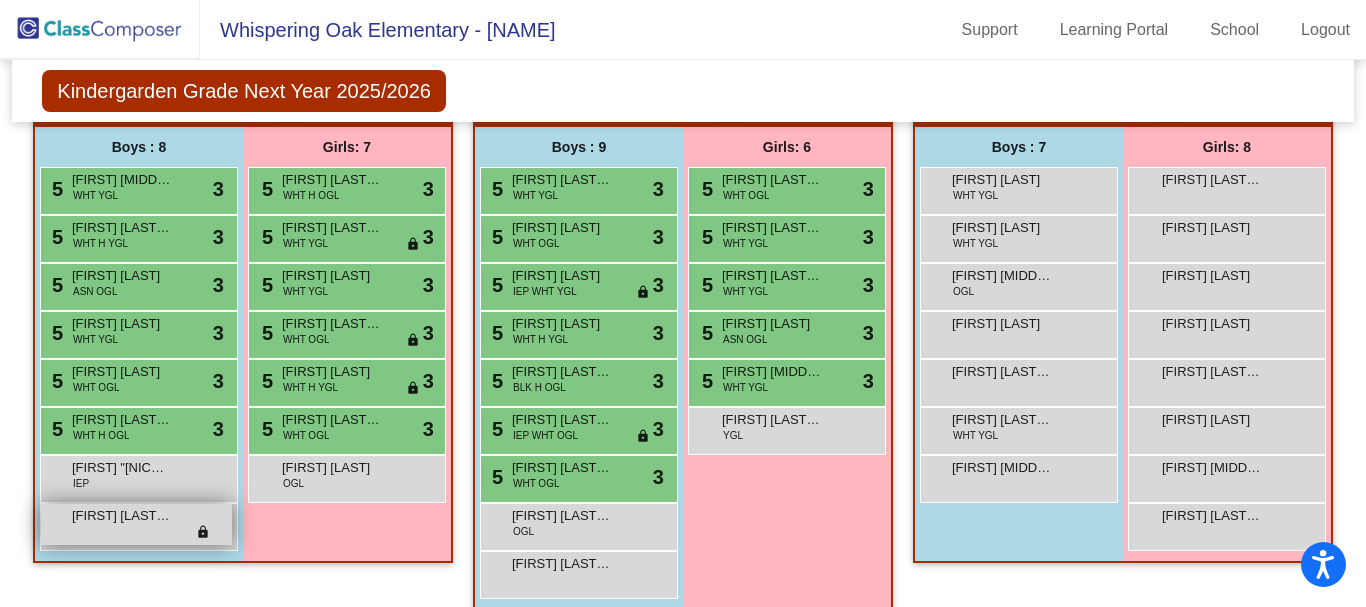 click on "[FIRST] [LAST] [MISC] [MISC]" at bounding box center (136, 524) 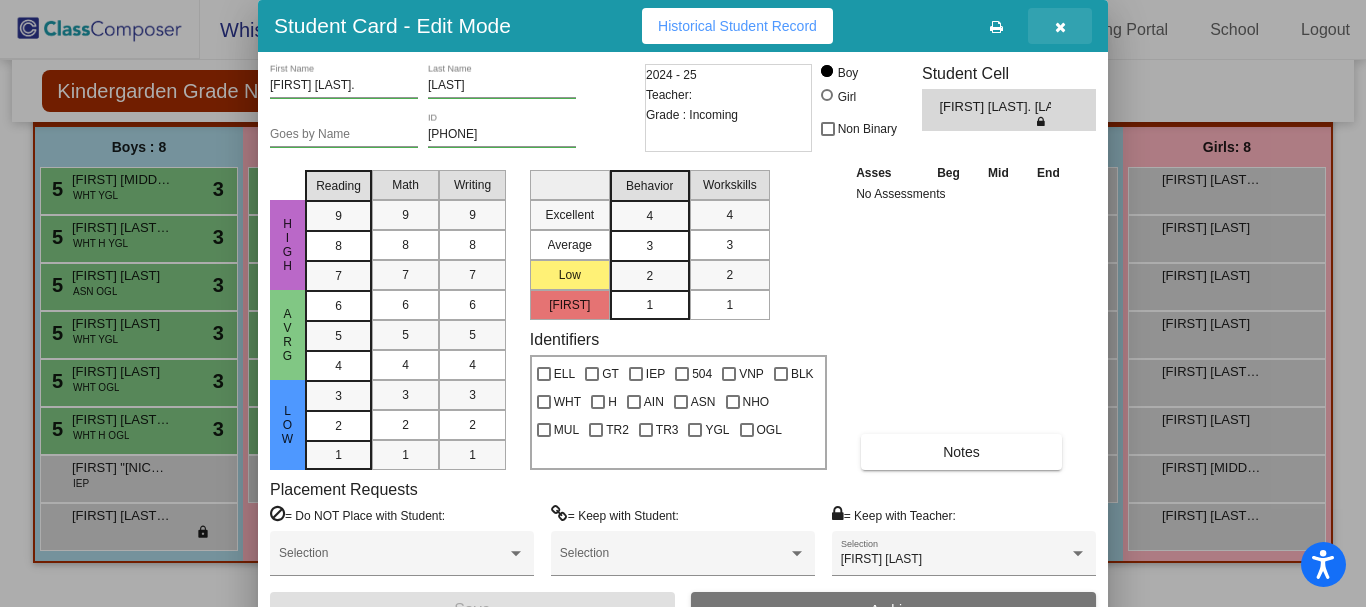click at bounding box center [1060, 27] 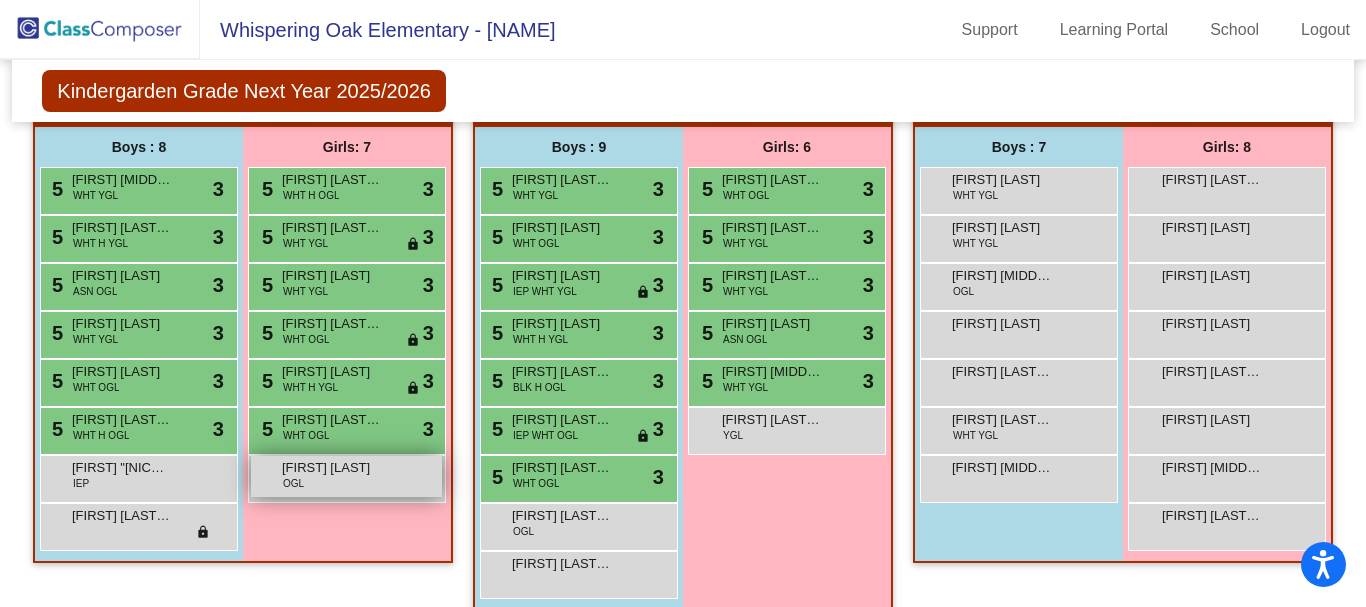 click on "[FIRST] [LAST]" at bounding box center [332, 468] 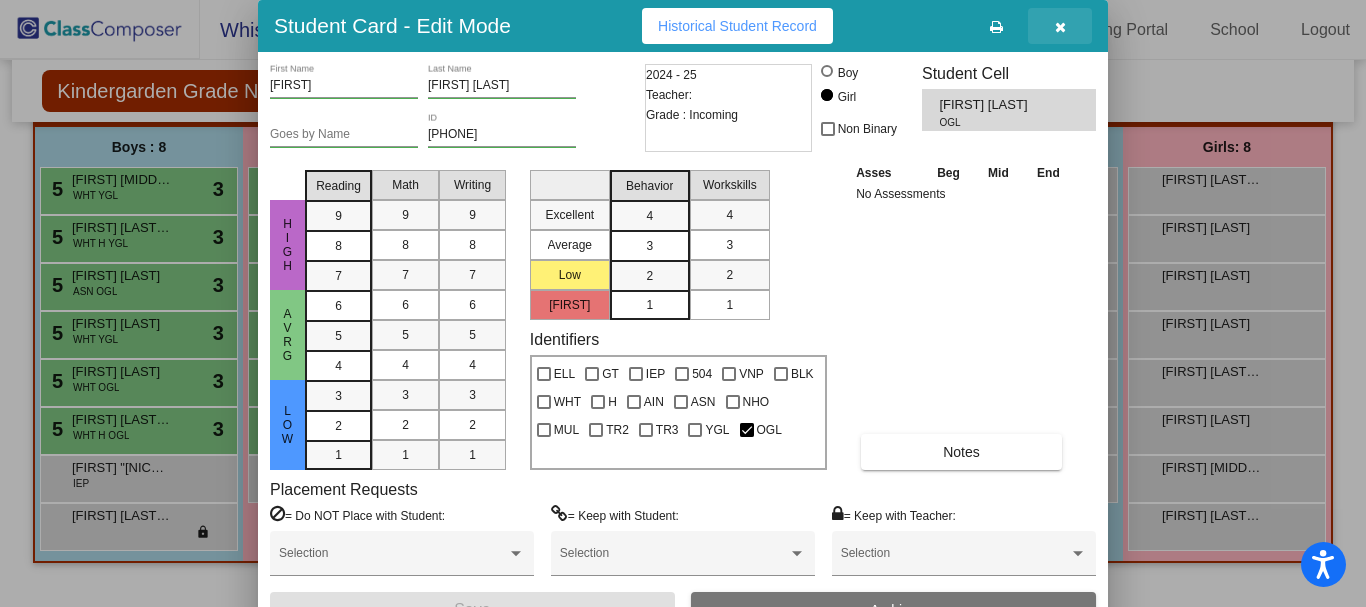 click at bounding box center (1060, 26) 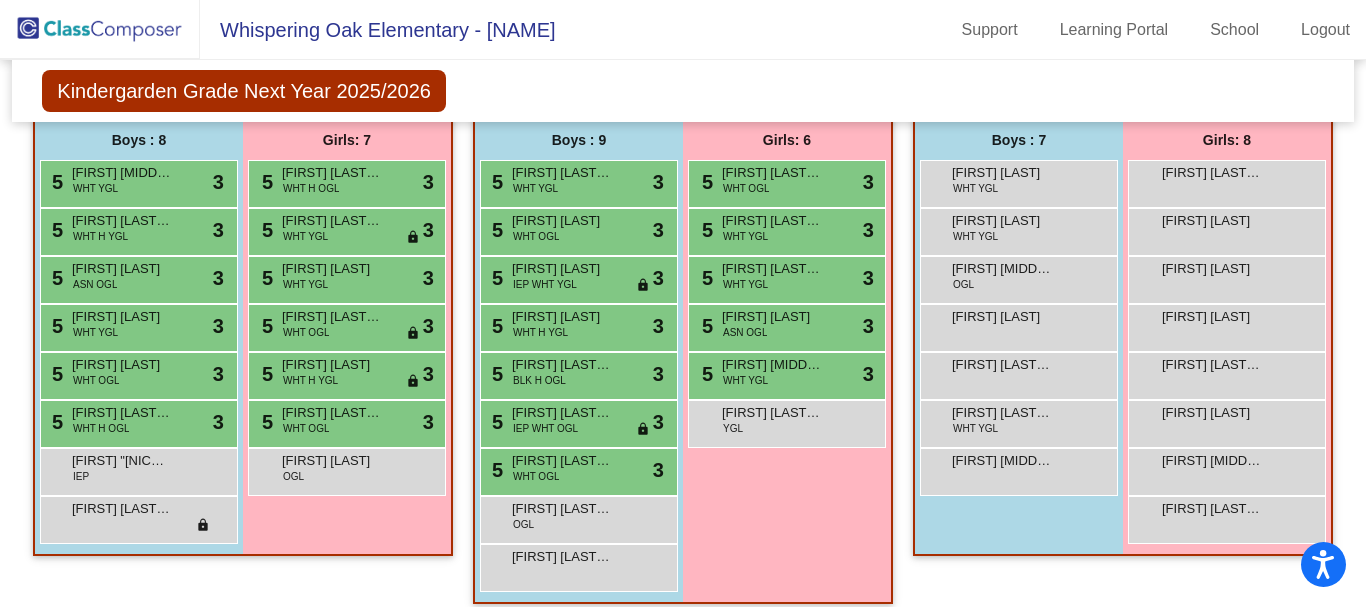 scroll, scrollTop: 937, scrollLeft: 0, axis: vertical 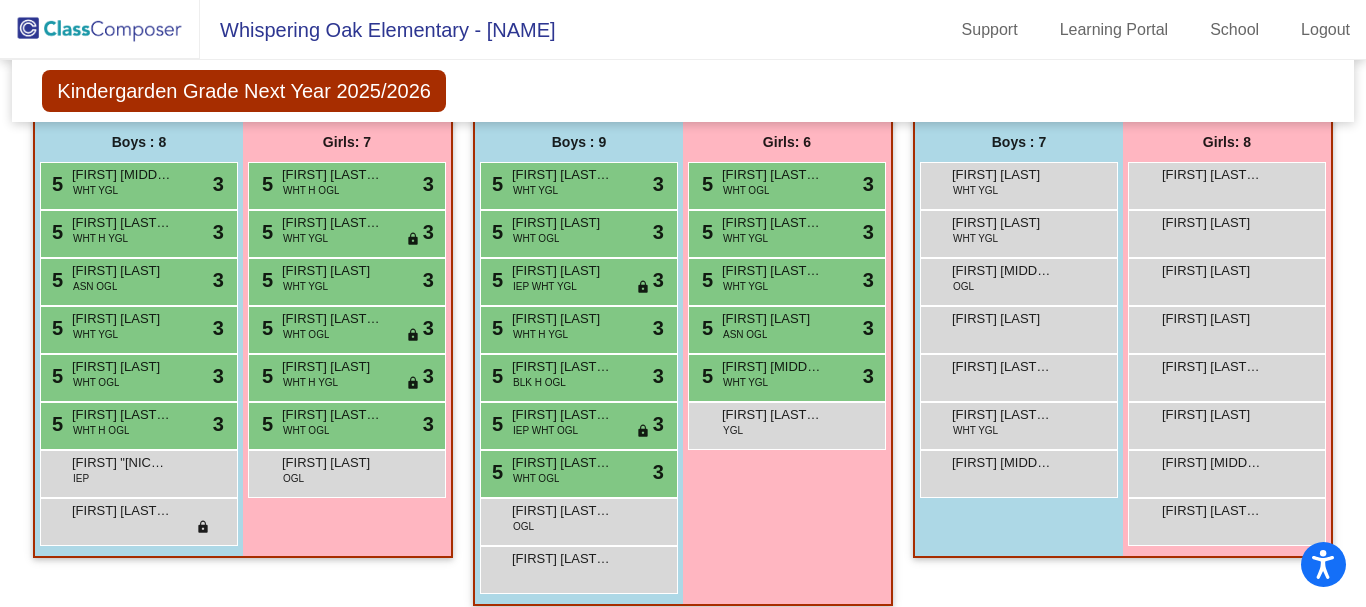 click on "Girls: 7 5 [FIRST] [LAST] [LAST] WHT H OGL lock do_not_disturb_alt 3 5 [FIRST] [LAST] [LAST] WHT YGL lock do_not_disturb_alt 3 5 [FIRST] [LAST] WHT YGL lock do_not_disturb_alt 3 5 [FIRST] [LAST] [LAST] WHT OGL lock do_not_disturb_alt 3 5 [FIRST] [LAST] WHT H YGL lock do_not_disturb_alt 3 [FIRST] [LAST] [LAST] OGL lock do_not_disturb_alt" at bounding box center (0, 0) 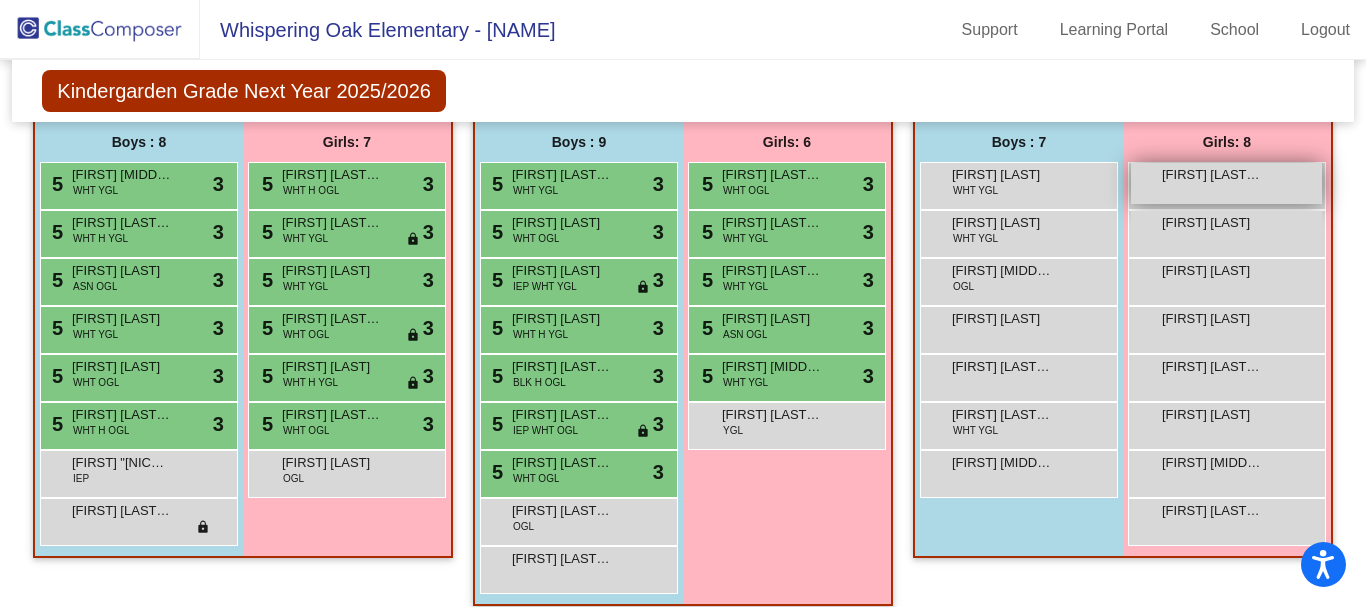 click on "[FIRST] [LAST] [LAST] [LAST]" at bounding box center [1212, 175] 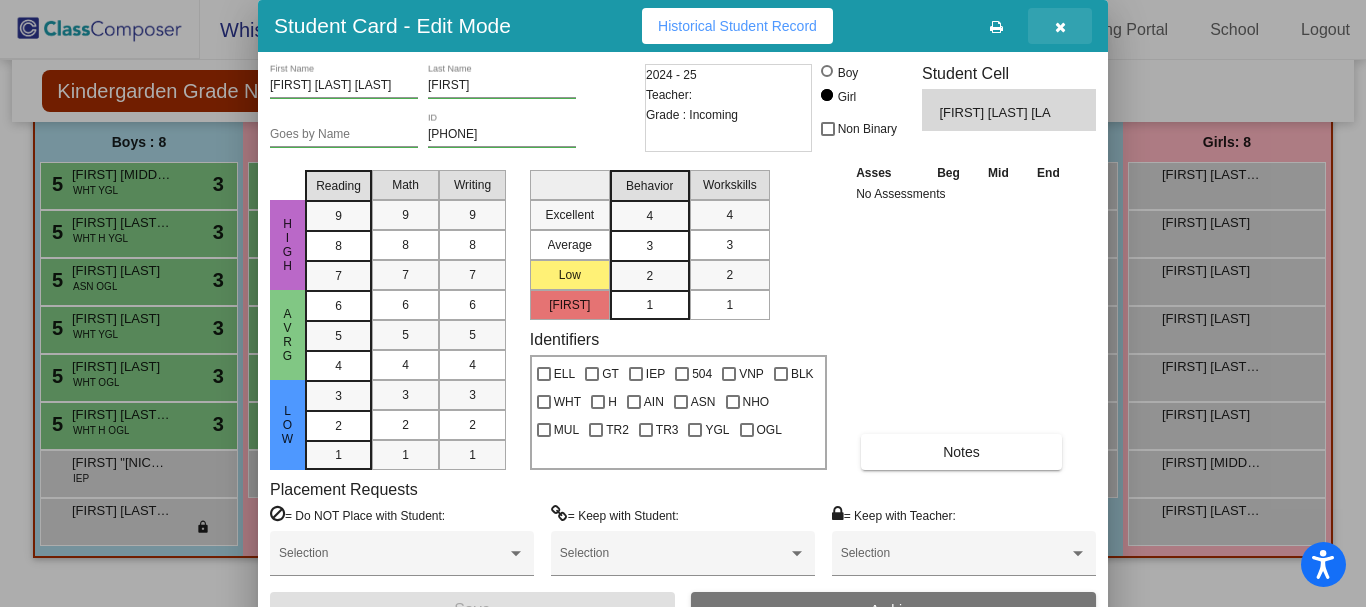 click at bounding box center (1060, 27) 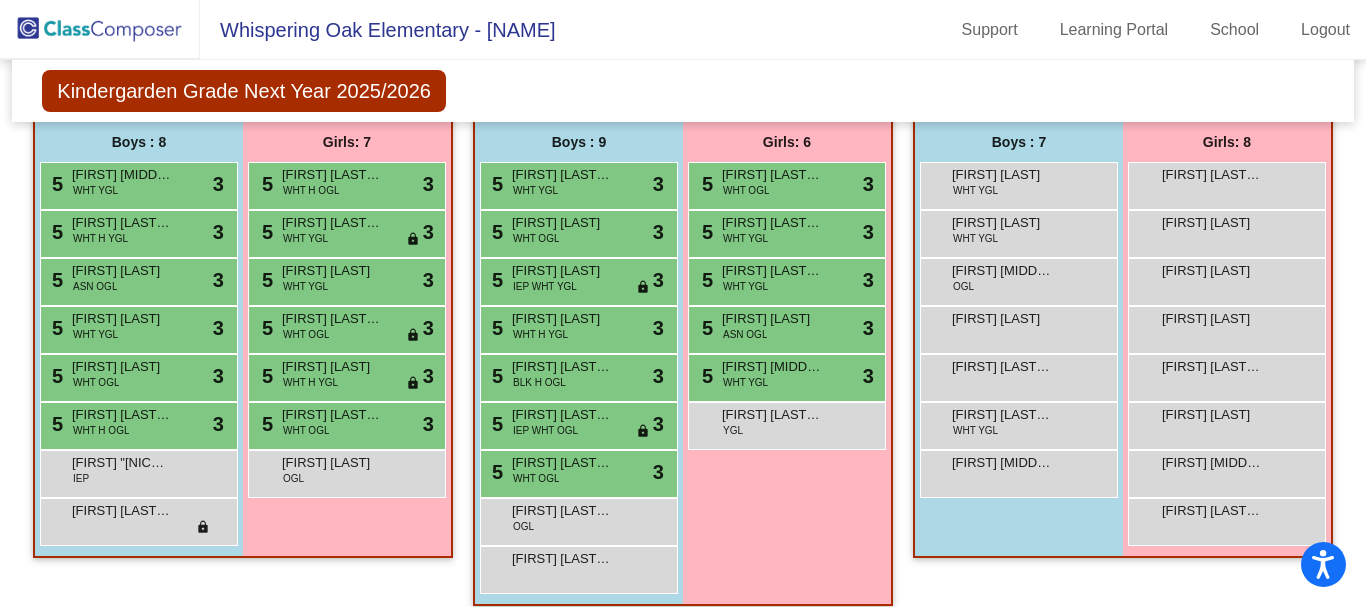 click 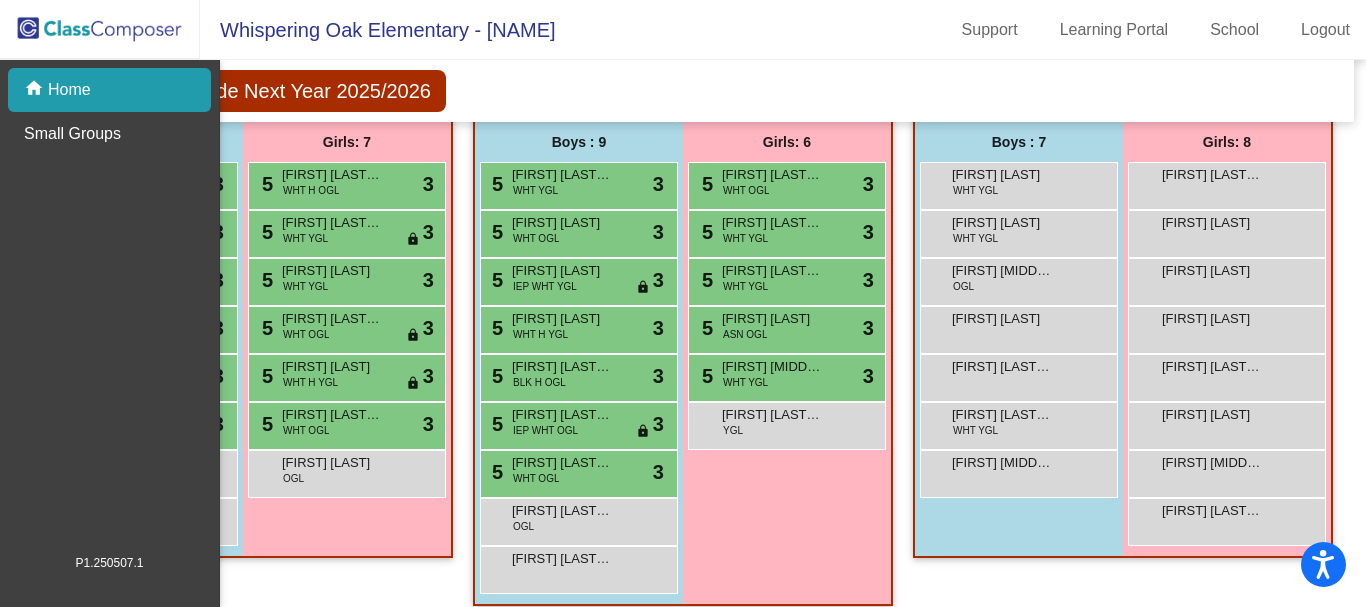 scroll, scrollTop: 0, scrollLeft: 0, axis: both 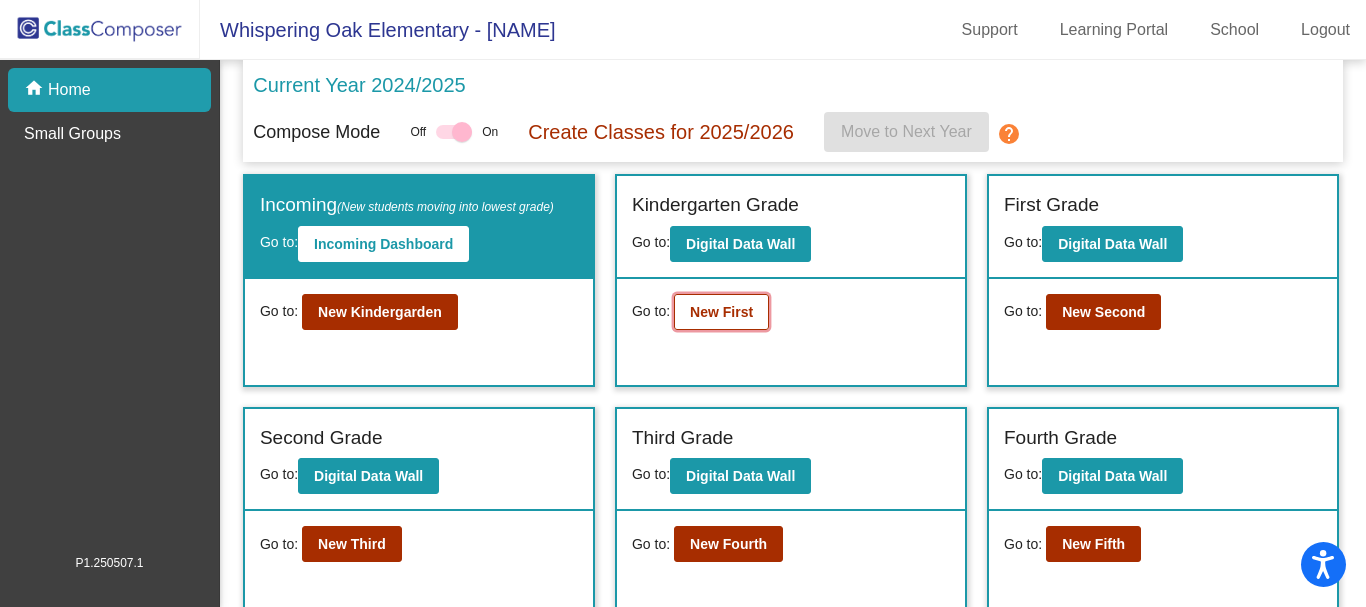click on "New First" 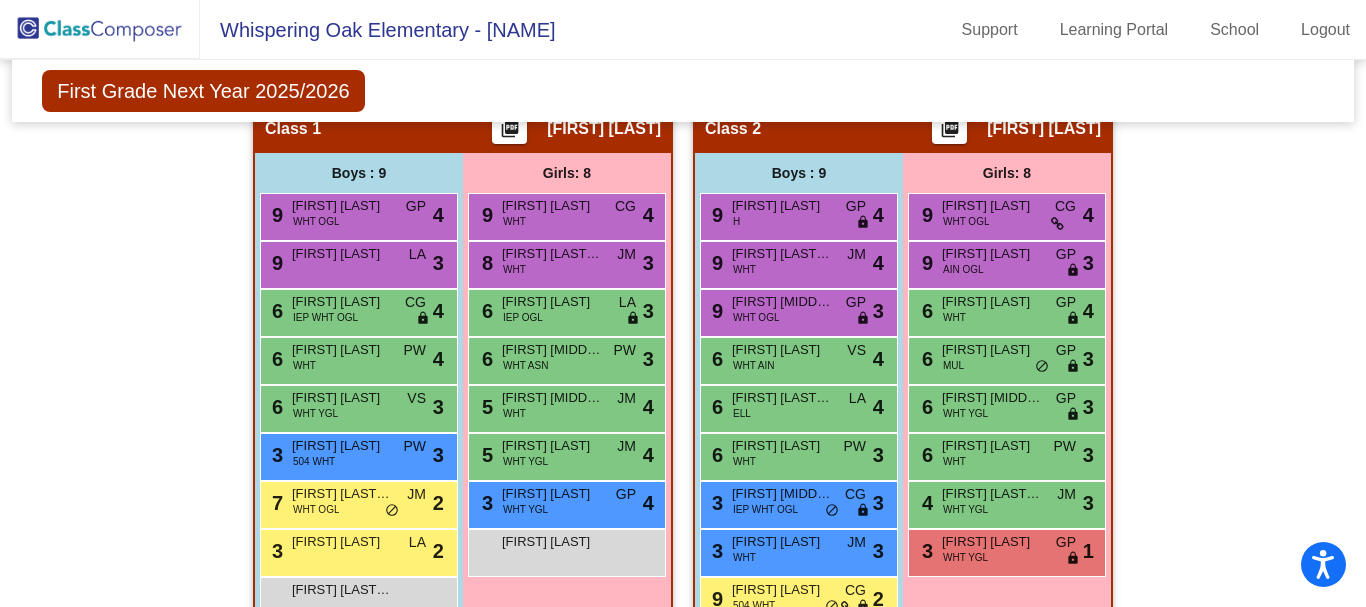 scroll, scrollTop: 457, scrollLeft: 0, axis: vertical 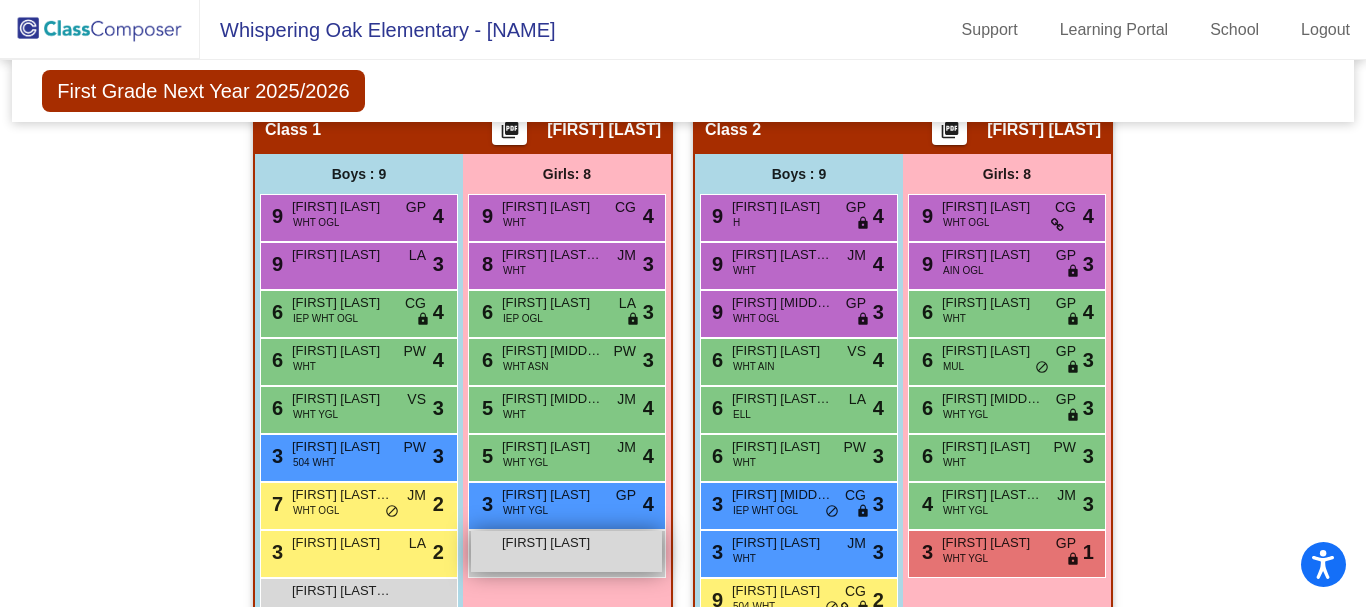 click on "[FIRST] [LAST] lock do_not_disturb_alt" at bounding box center [566, 551] 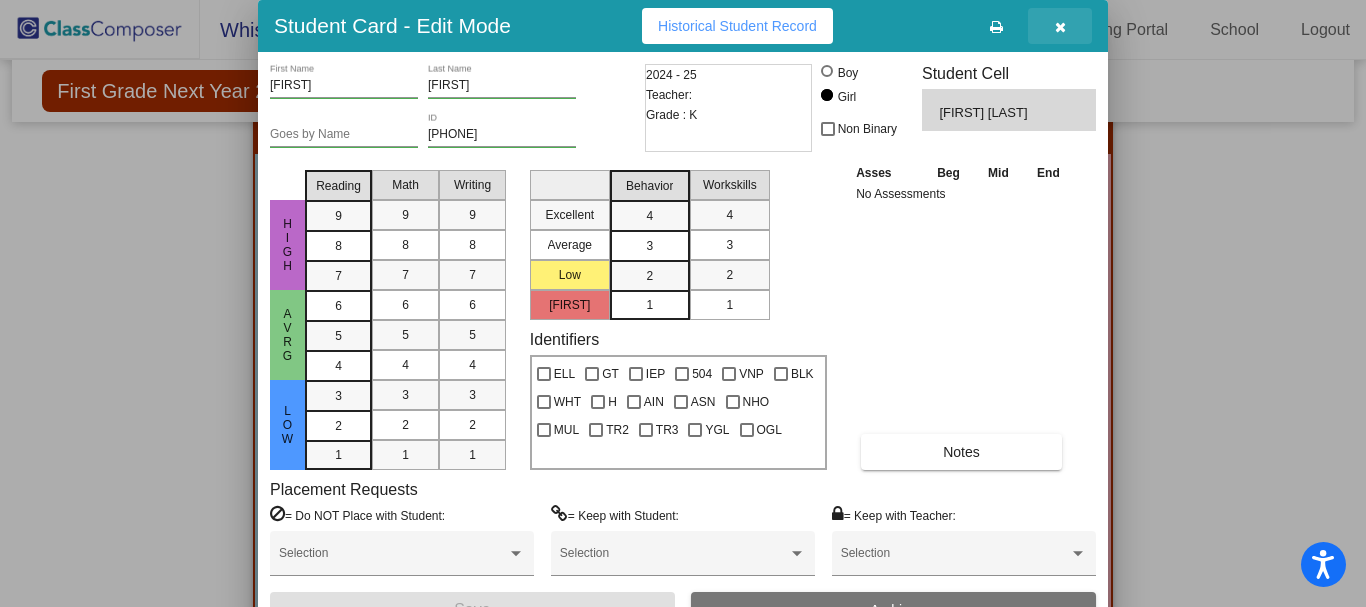 click at bounding box center [1060, 27] 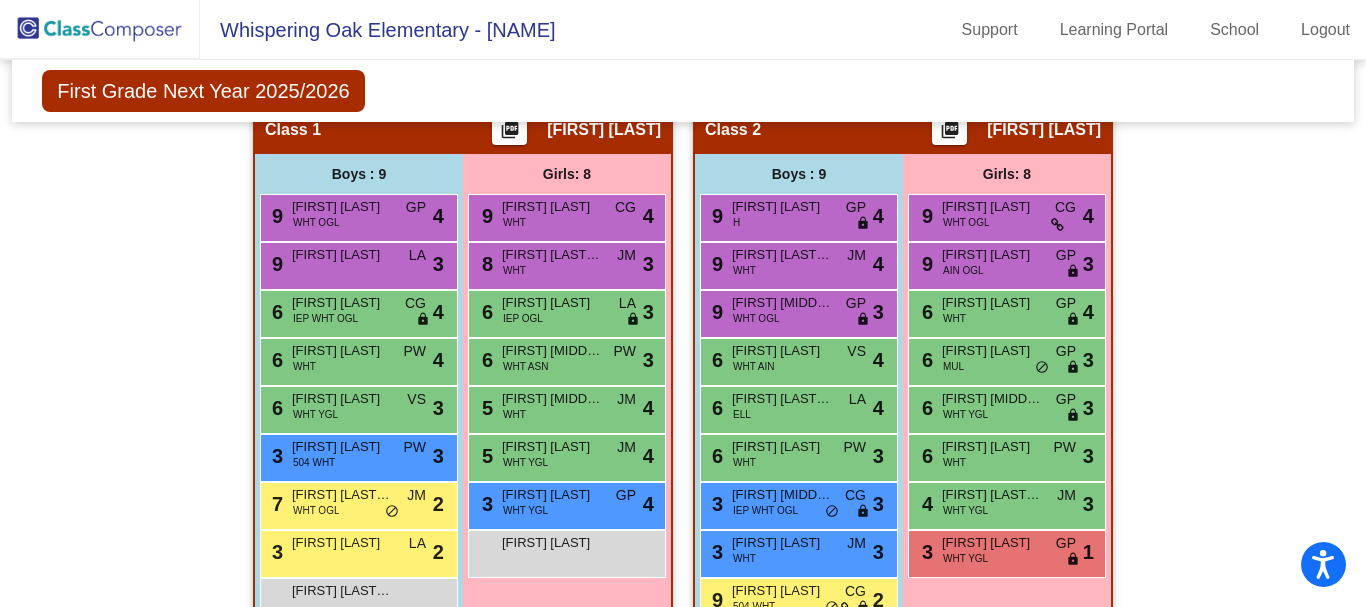 click on "Class 2    picture_as_pdf [FIRST] [LAST]" 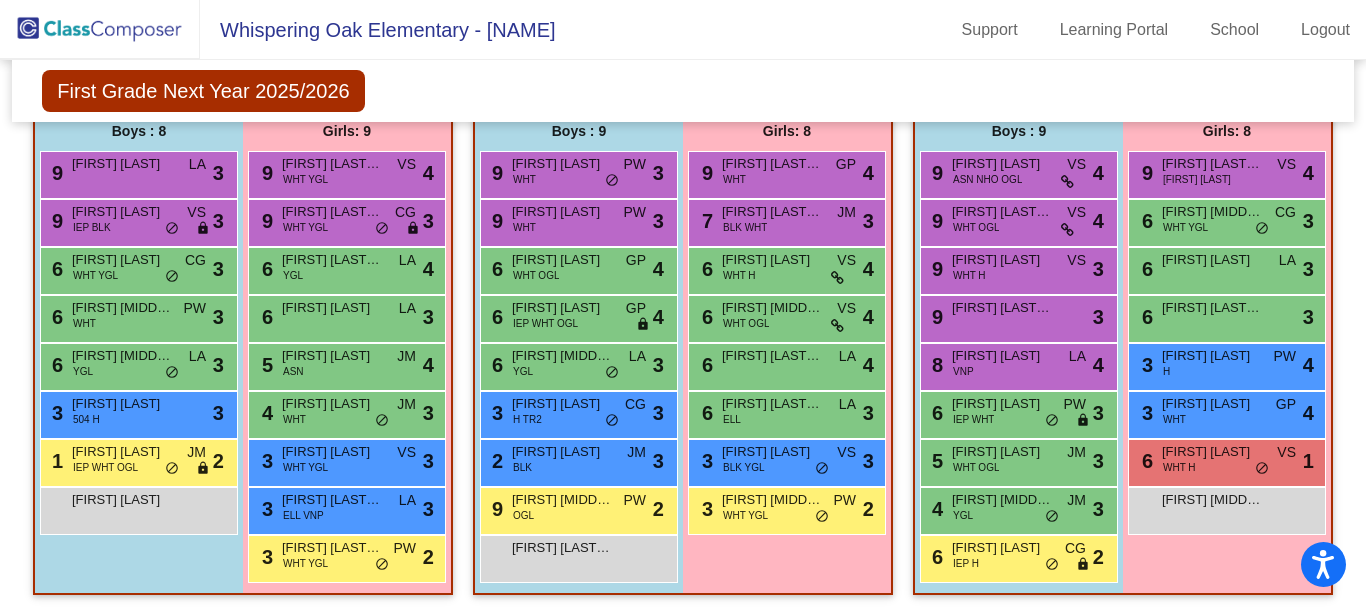 scroll, scrollTop: 1054, scrollLeft: 0, axis: vertical 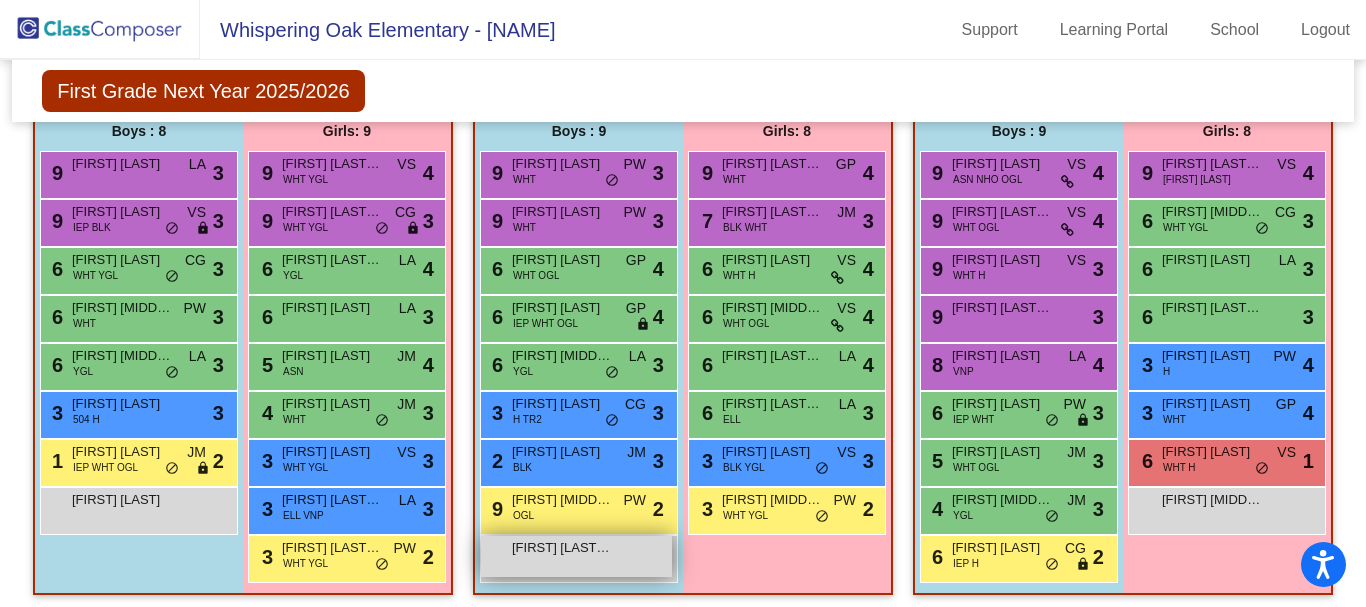 click on "[FIRST] [LAST] [LAST] [LAST] lock do_not_disturb_alt" at bounding box center [576, 556] 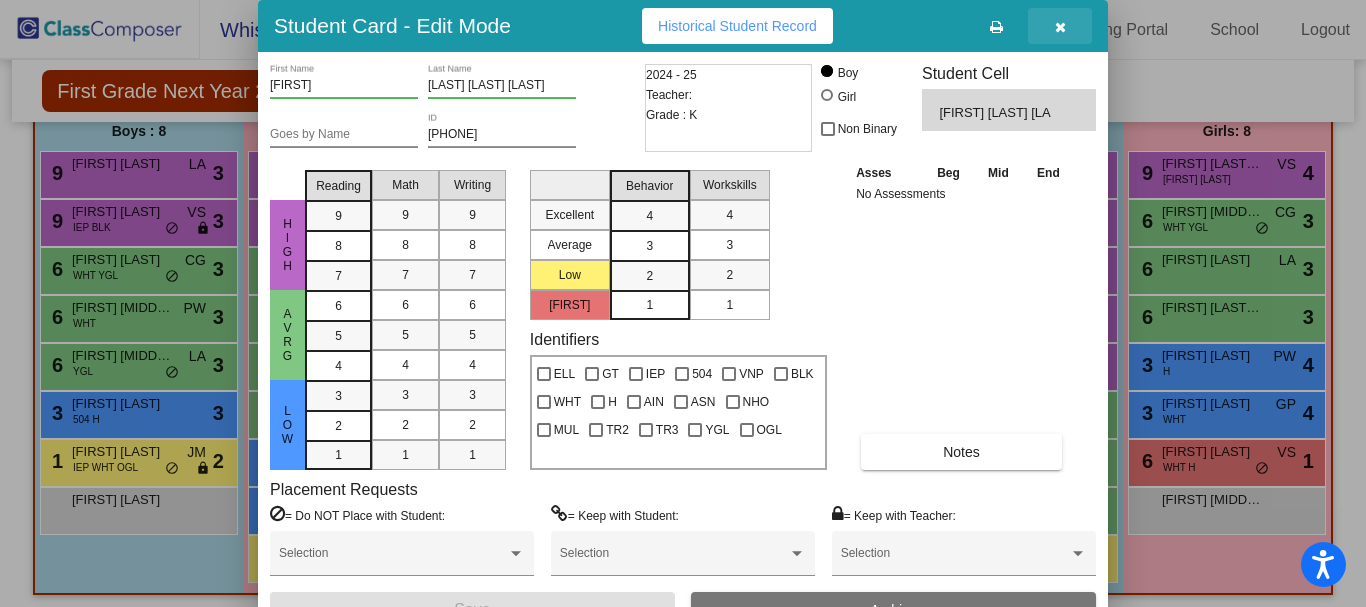 click at bounding box center (1060, 27) 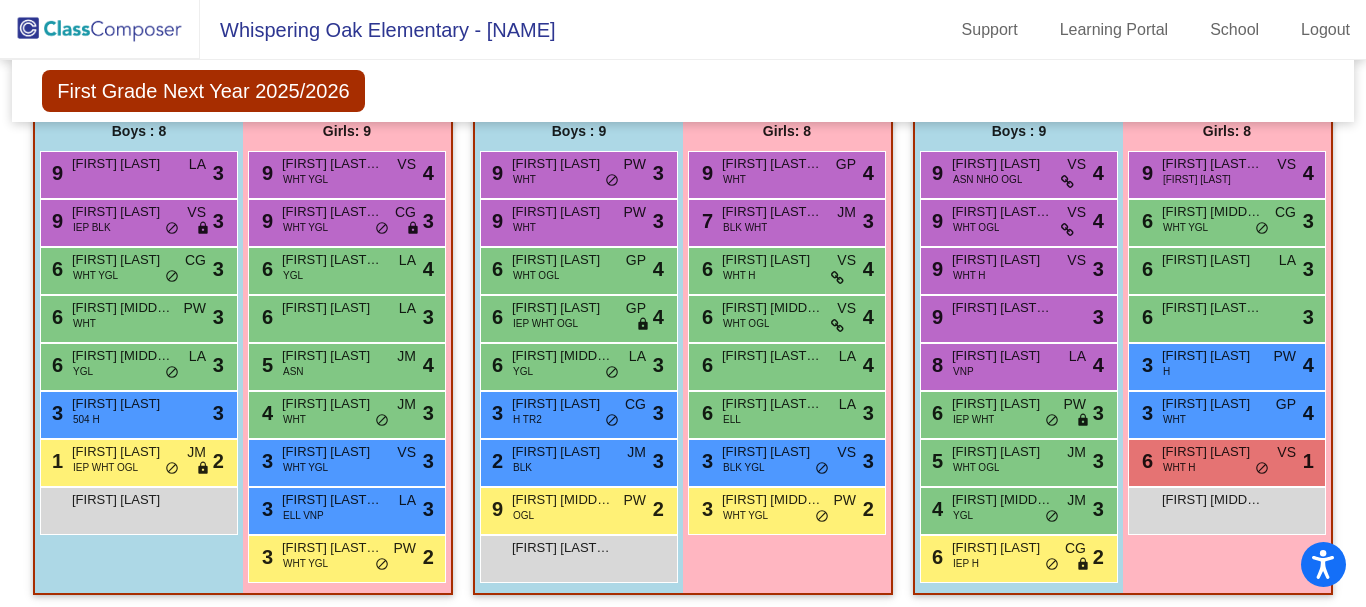 click 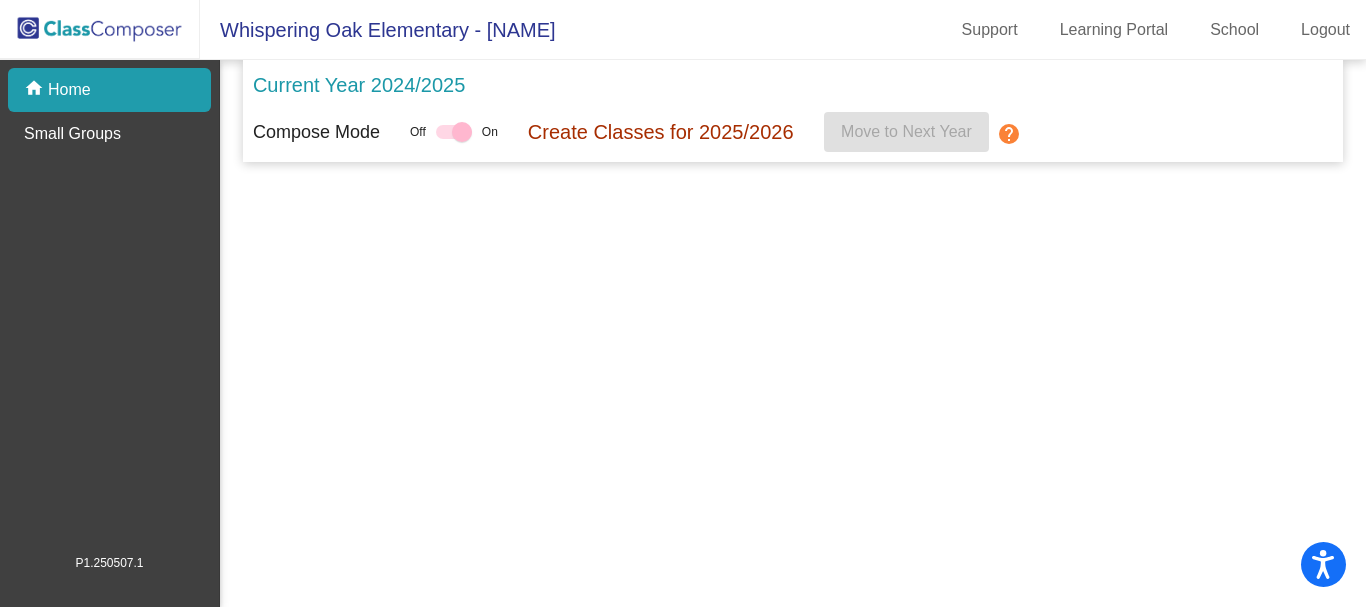 scroll, scrollTop: 0, scrollLeft: 0, axis: both 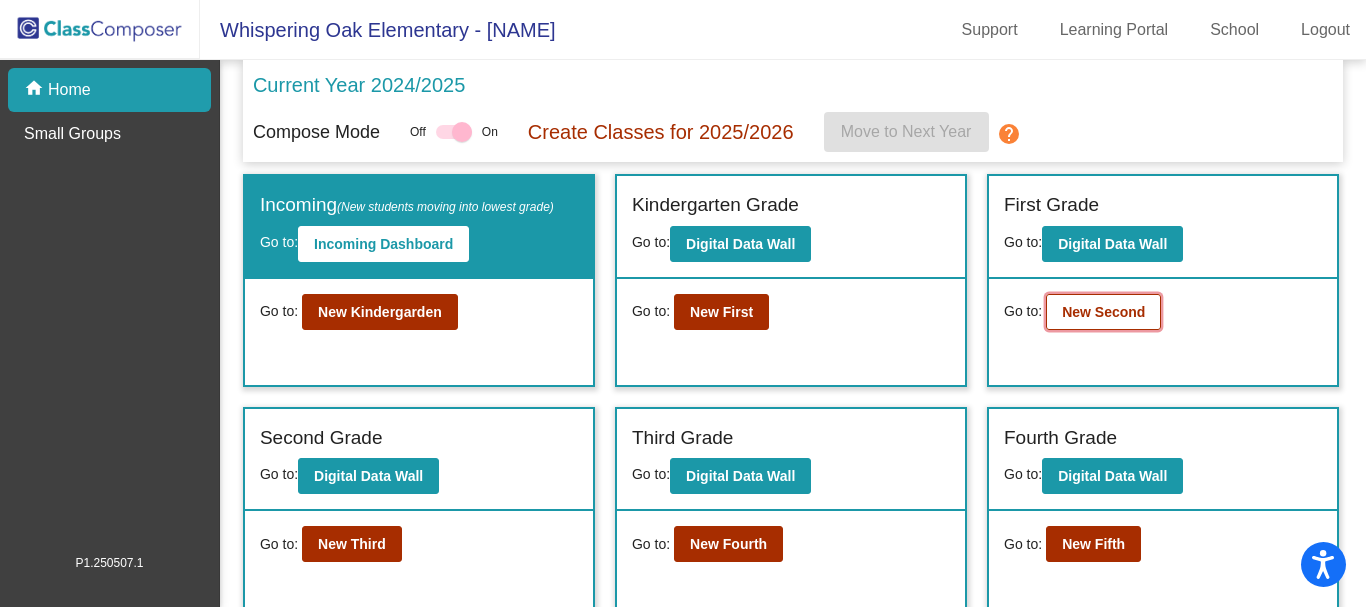 click on "New Second" 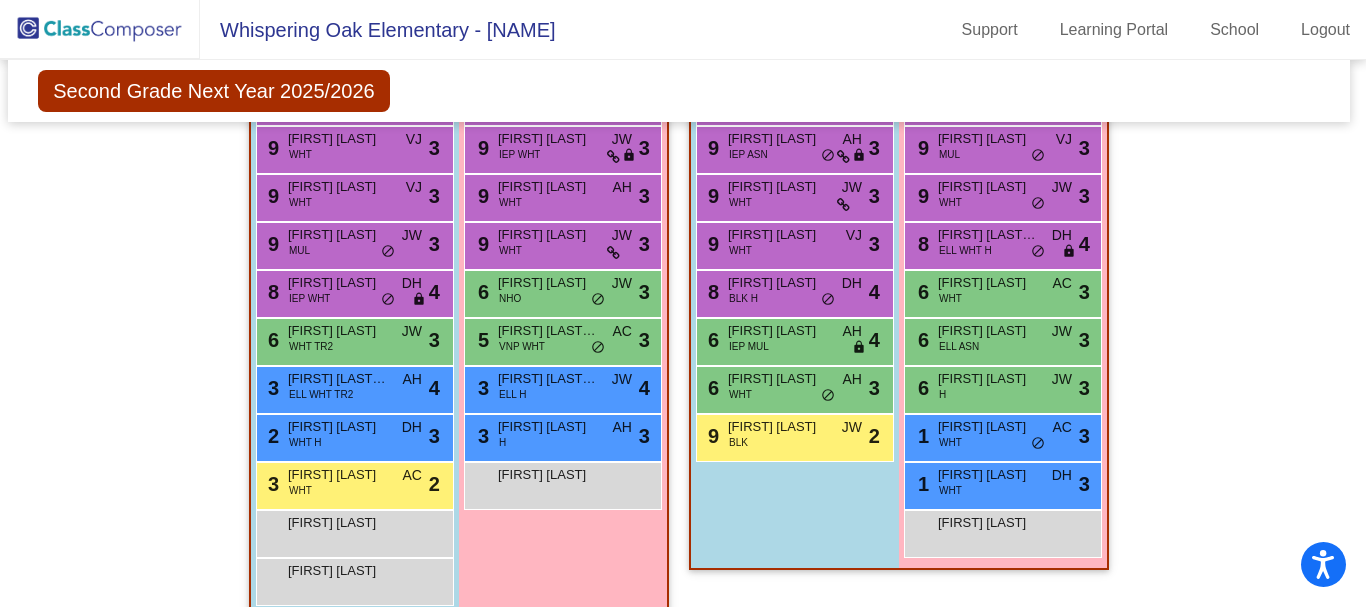 scroll, scrollTop: 613, scrollLeft: 4, axis: both 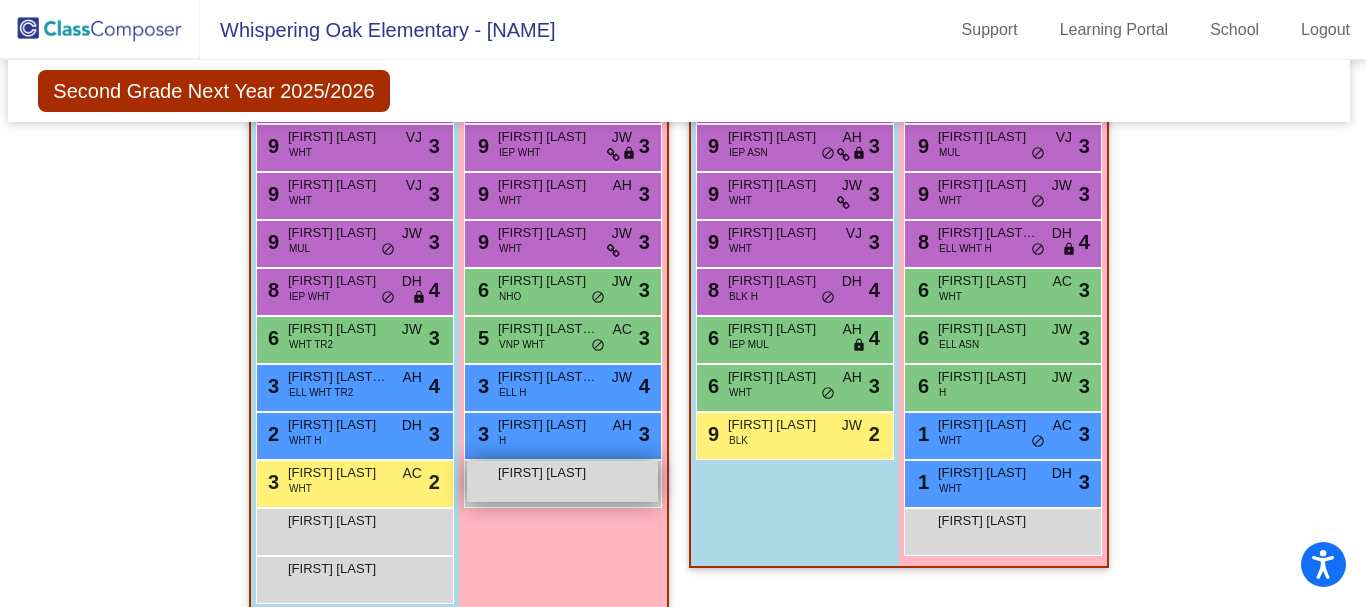 click on "[FIRST] [LAST]" at bounding box center [548, 473] 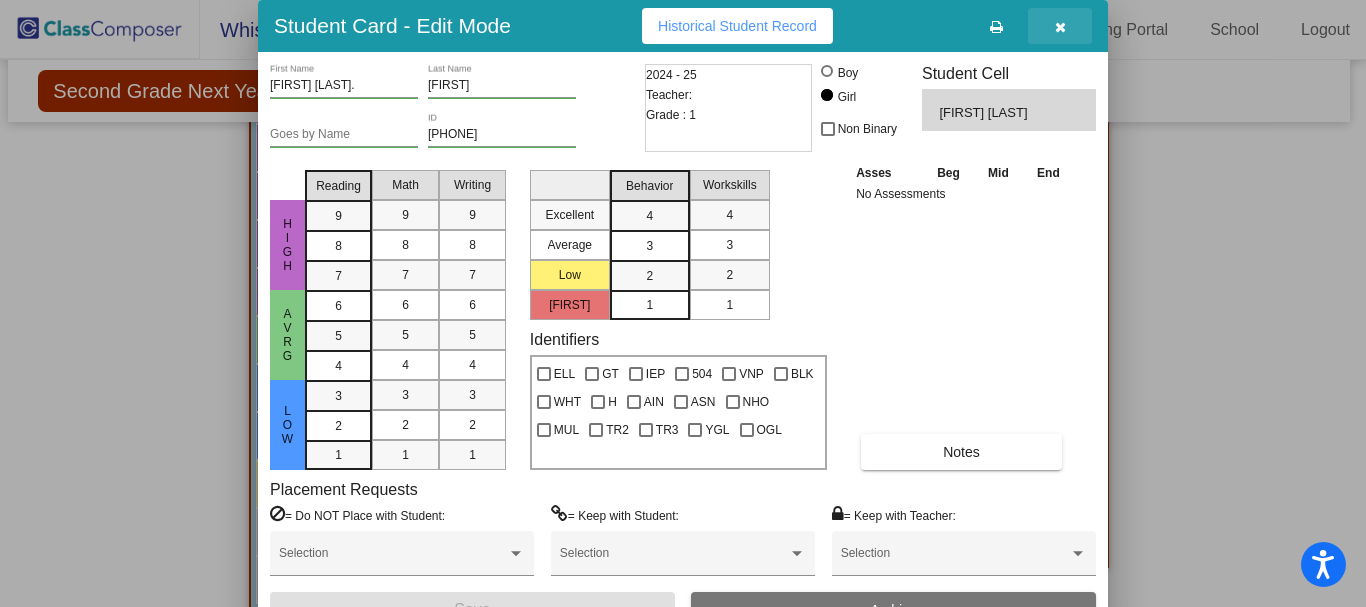 click at bounding box center [1060, 26] 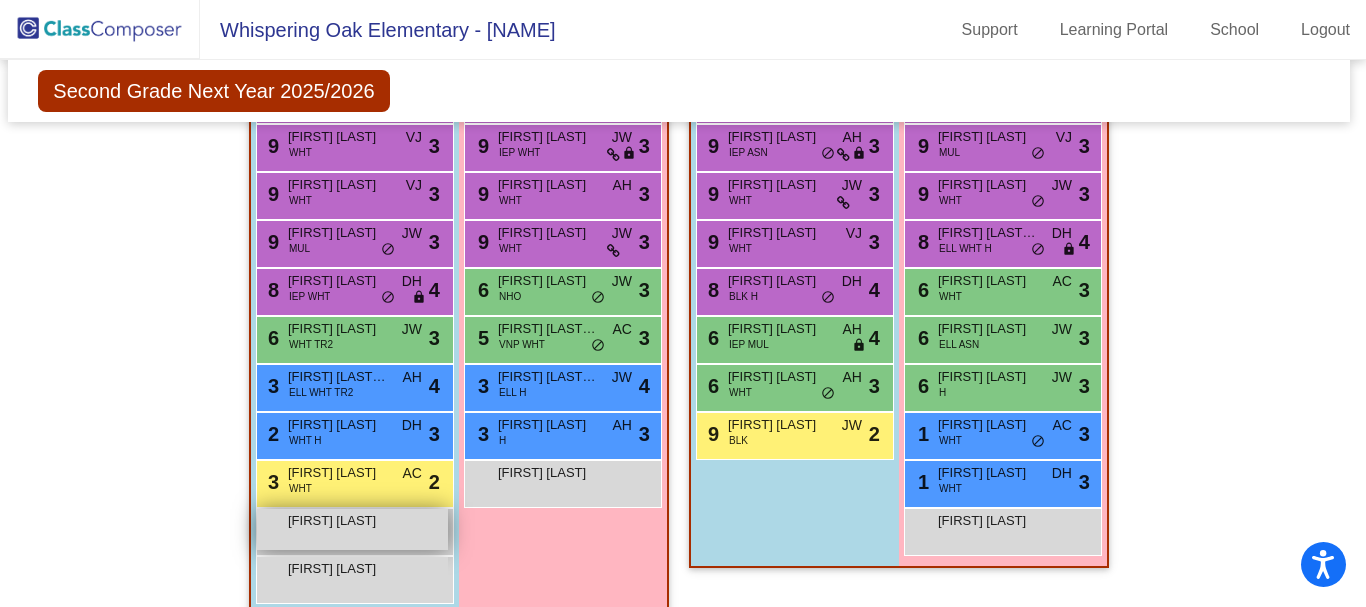 click on "[FIRST] [LAST] lock do_not_disturb_alt" at bounding box center [352, 529] 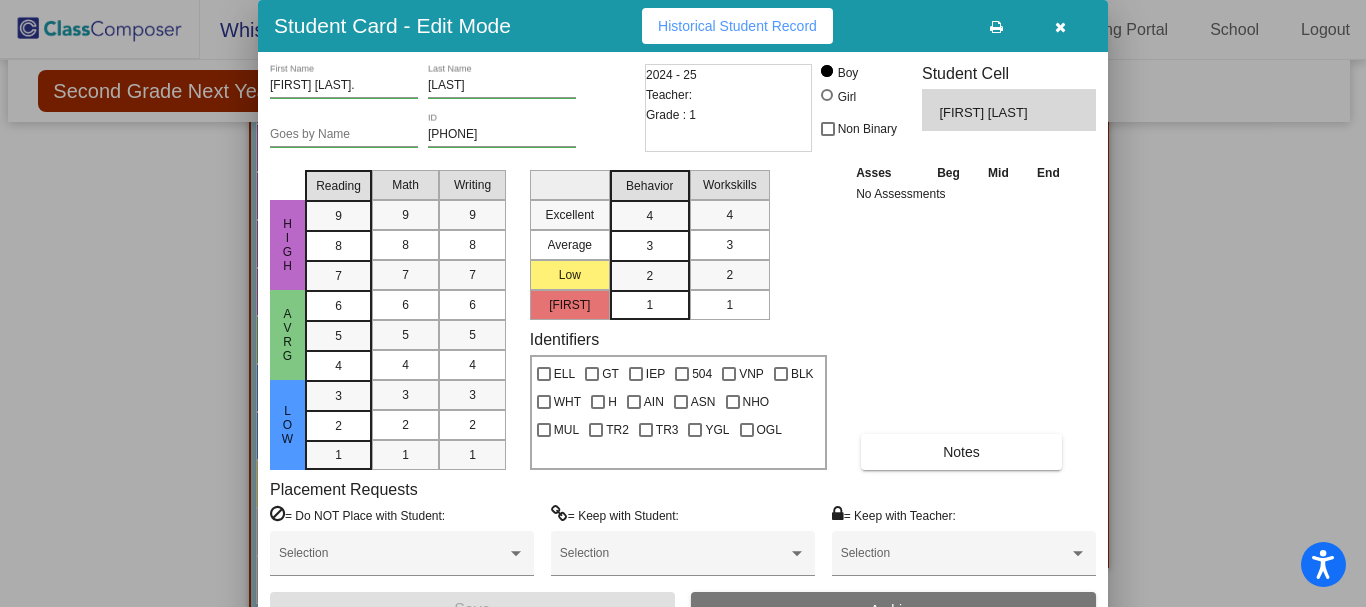 click at bounding box center (1060, 27) 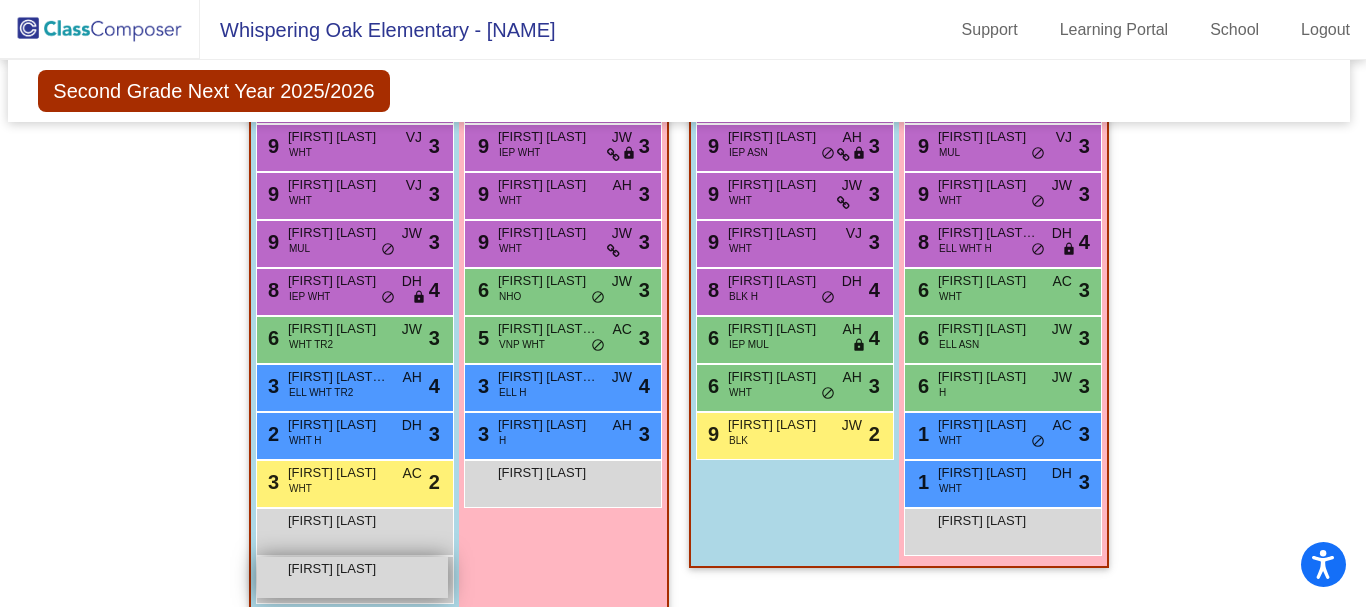 click on "[FIRST] [LAST]" at bounding box center [338, 569] 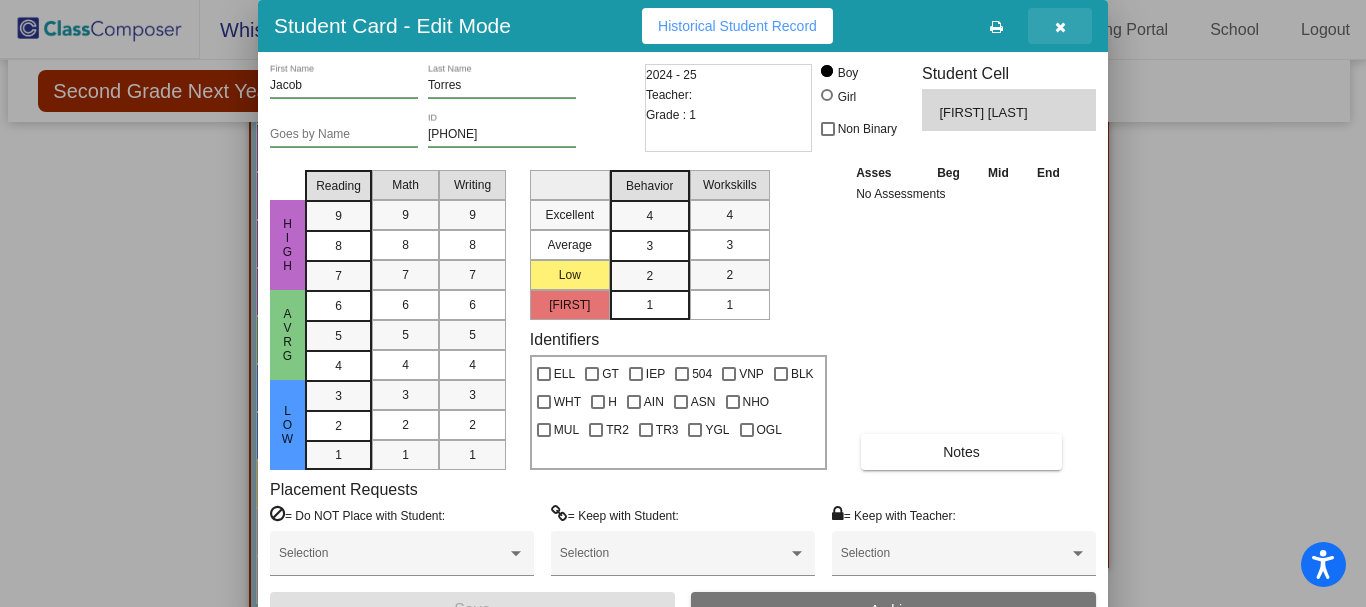 click at bounding box center (1060, 26) 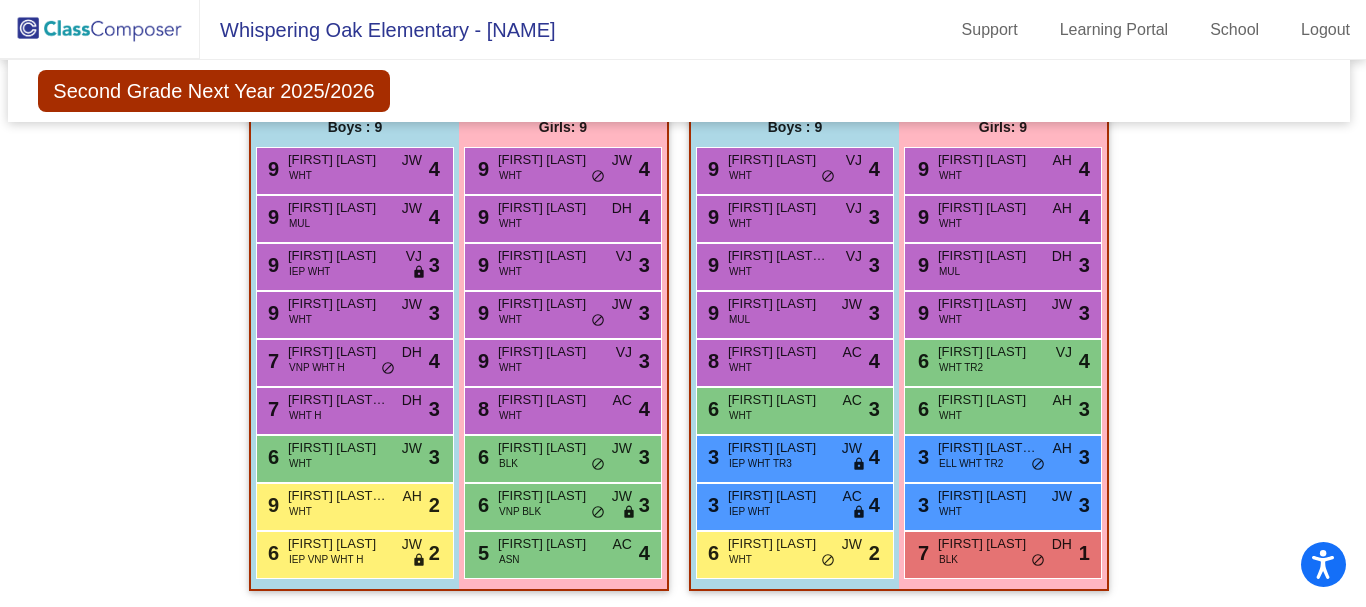 scroll, scrollTop: 1794, scrollLeft: 4, axis: both 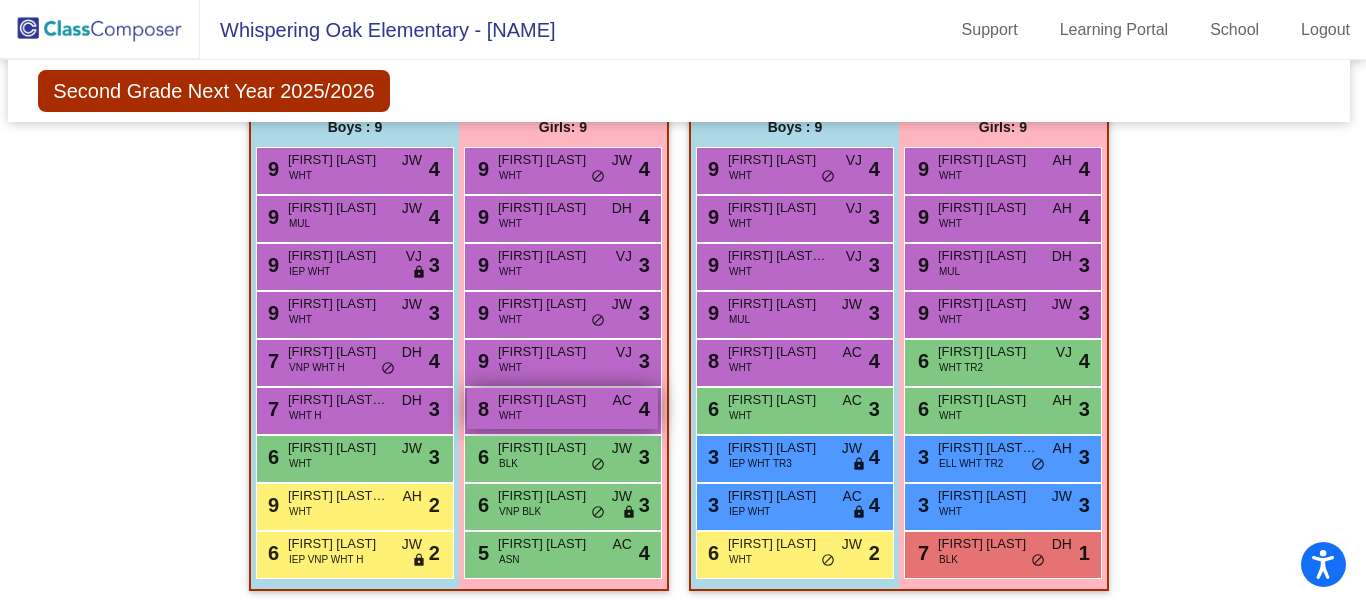 click on "[NUMBER] [FIRST] [LAST] [MISC] [MISC] [MISC] [MISC] [MISC]" at bounding box center [562, 408] 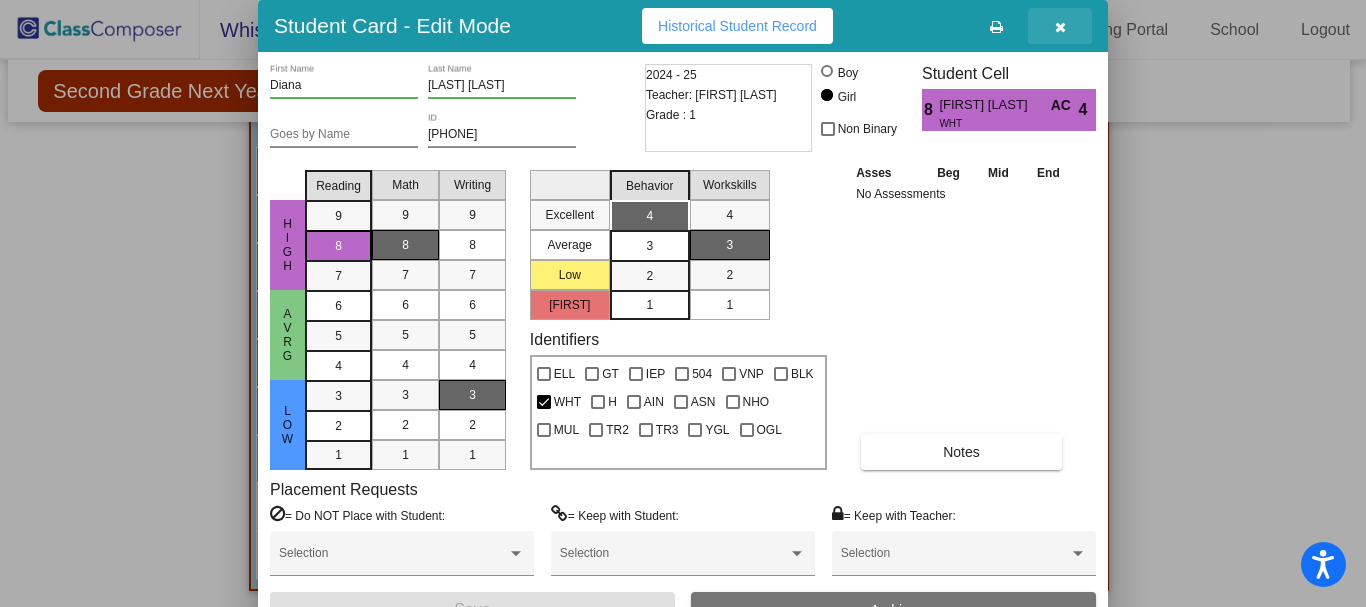 click at bounding box center [1060, 27] 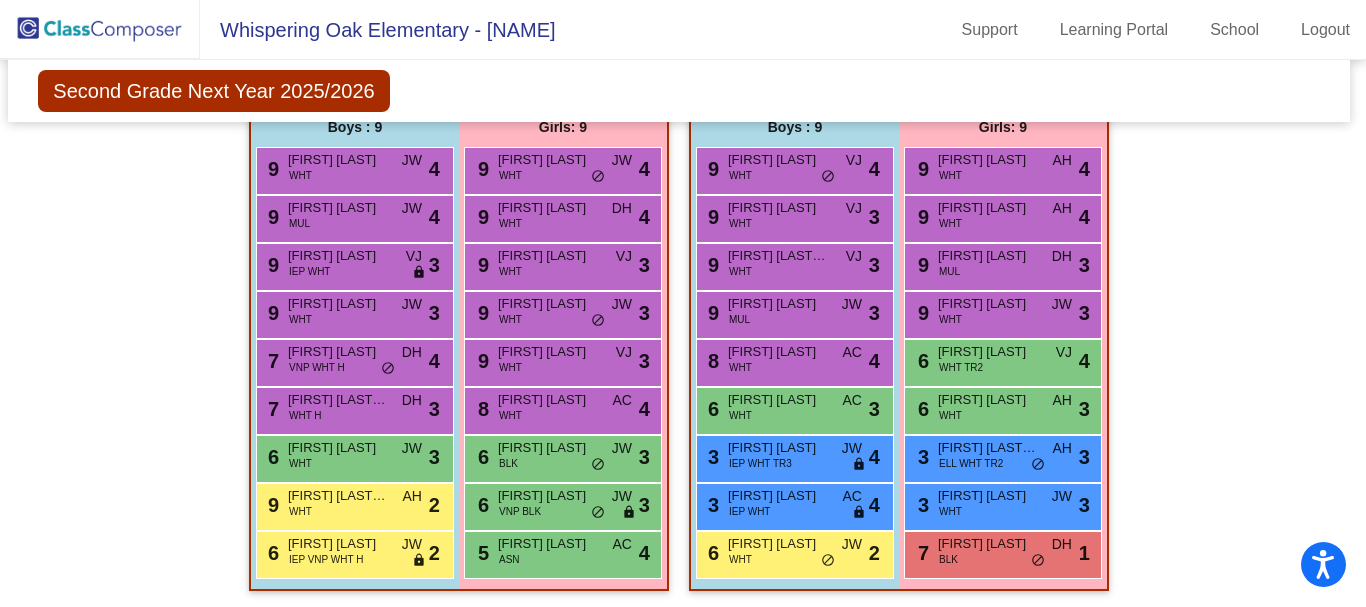 click 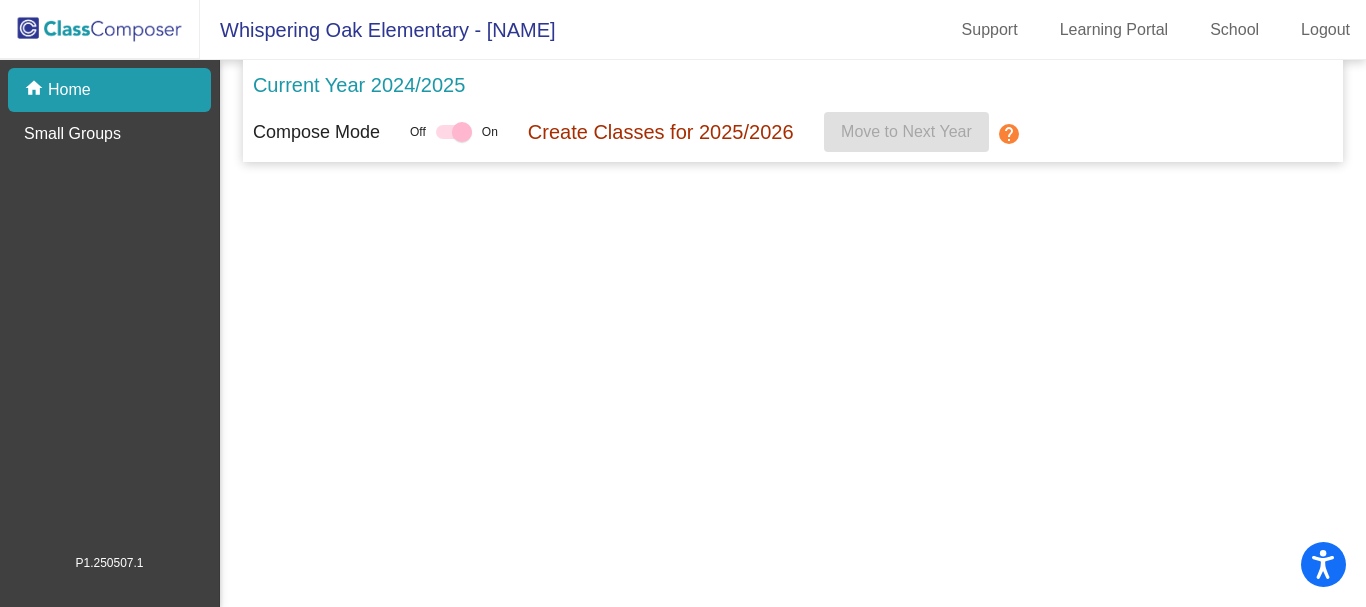 scroll, scrollTop: 0, scrollLeft: 0, axis: both 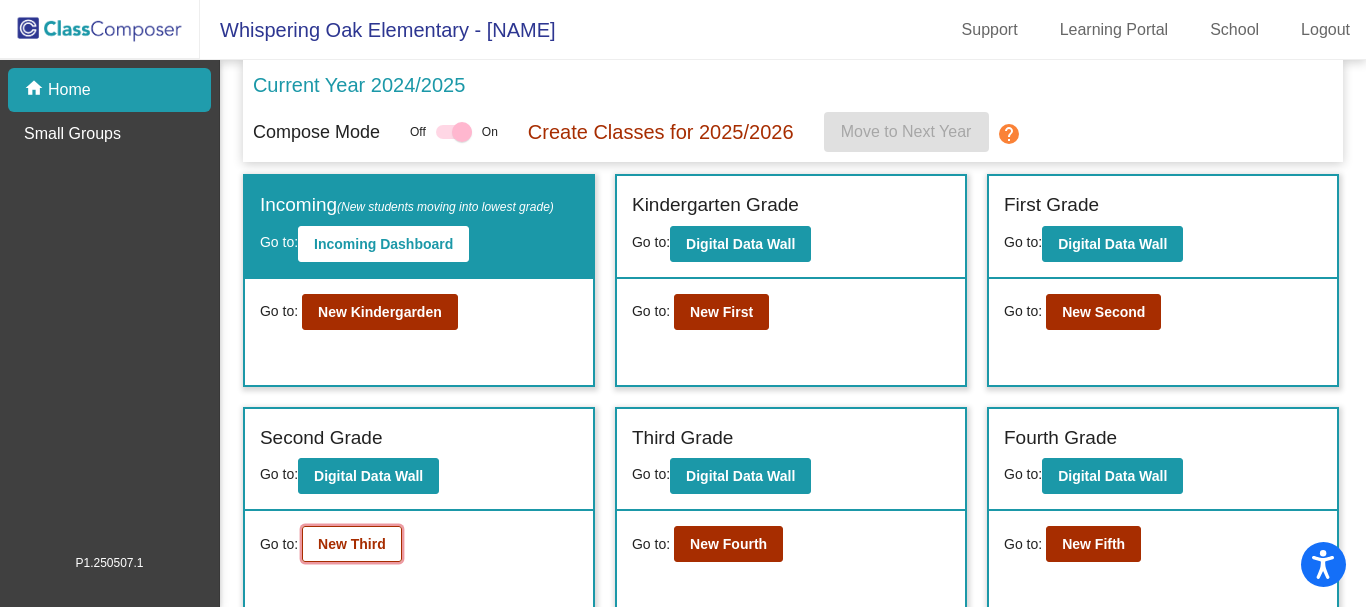 click on "New Third" 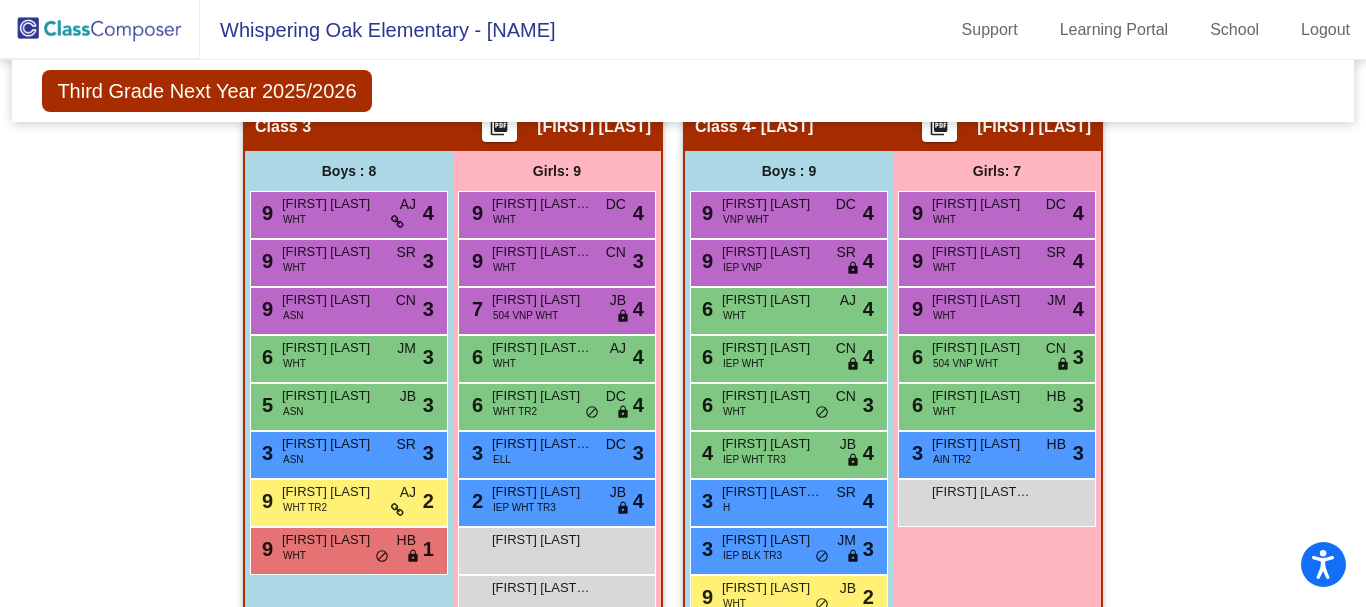 scroll, scrollTop: 1138, scrollLeft: 0, axis: vertical 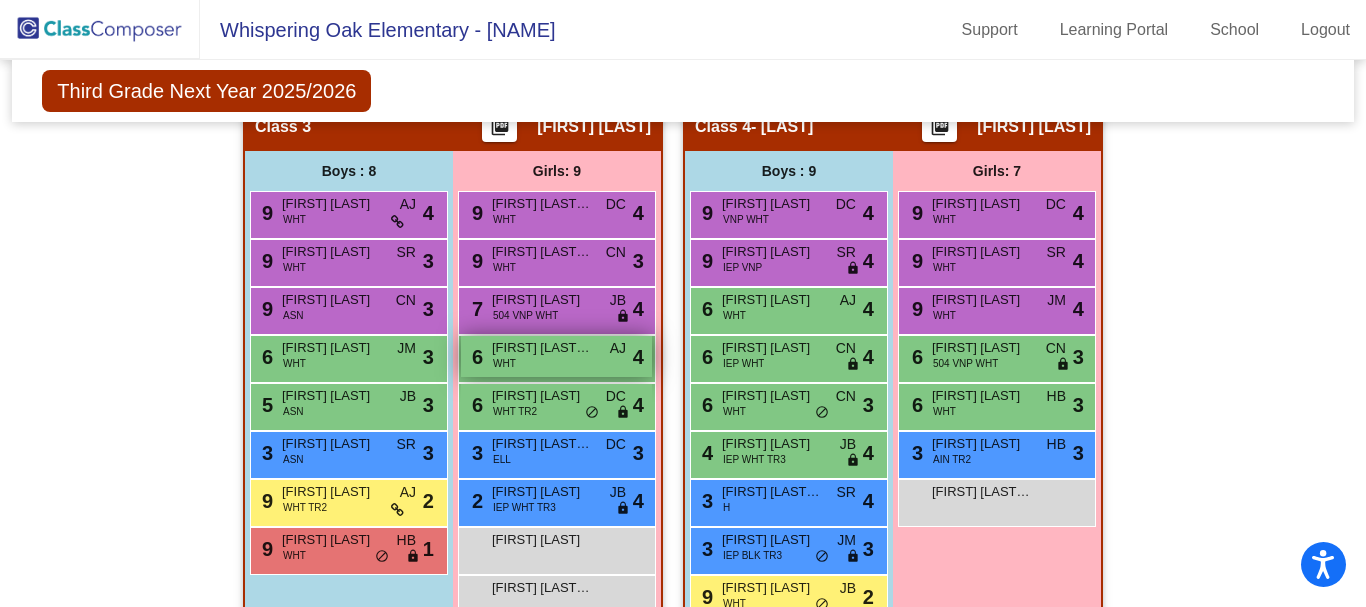 click on "[NUMBER] [FIRST] [LAST] [LAST] [LAST] [MISC] [MISC] [MISC] [MISC]" at bounding box center (556, 356) 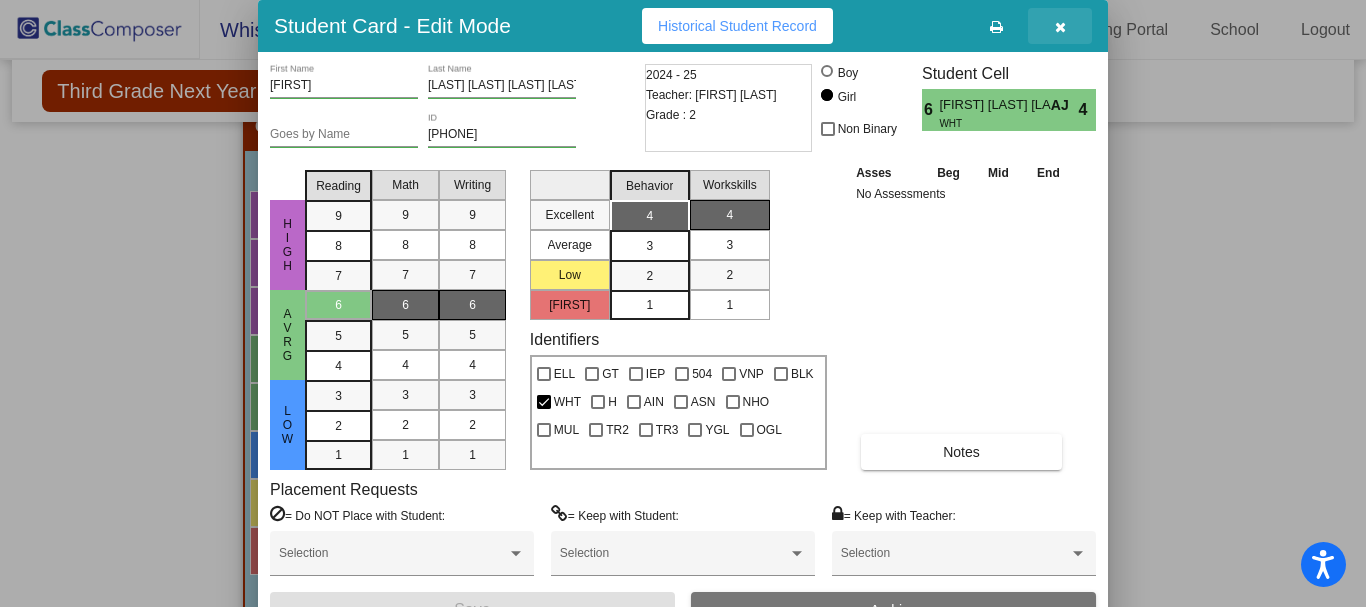 click at bounding box center (1060, 27) 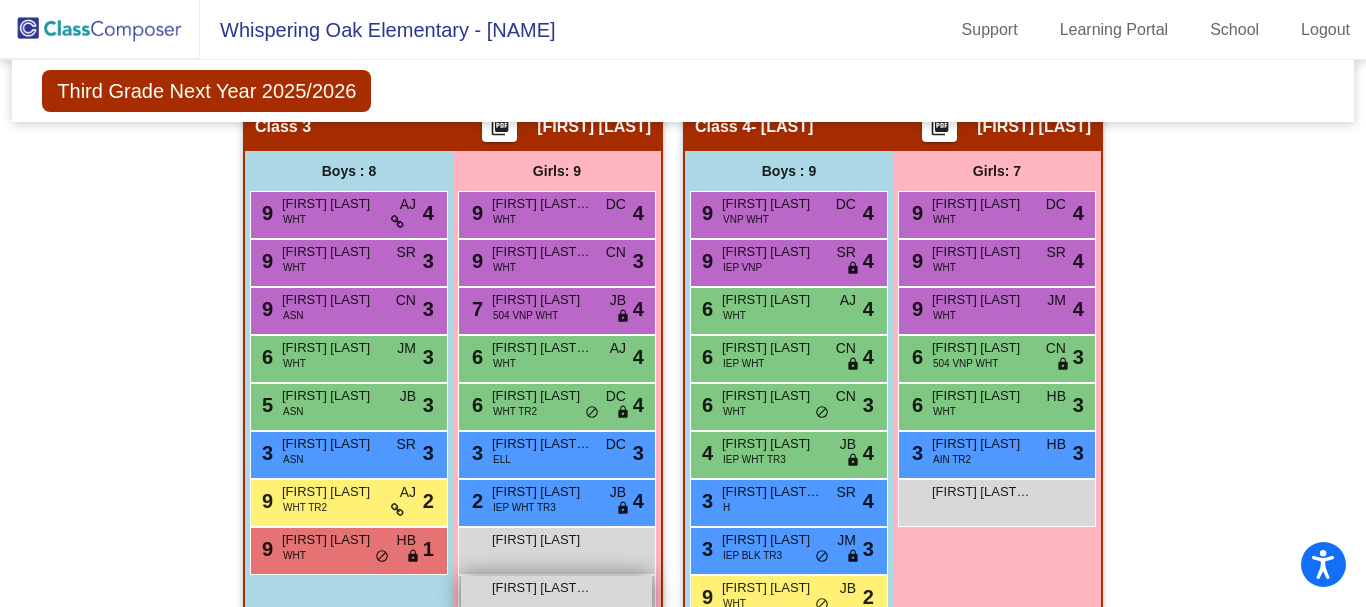 click on "[FIRST] [LAST] [LAST] [LAST]" at bounding box center [542, 588] 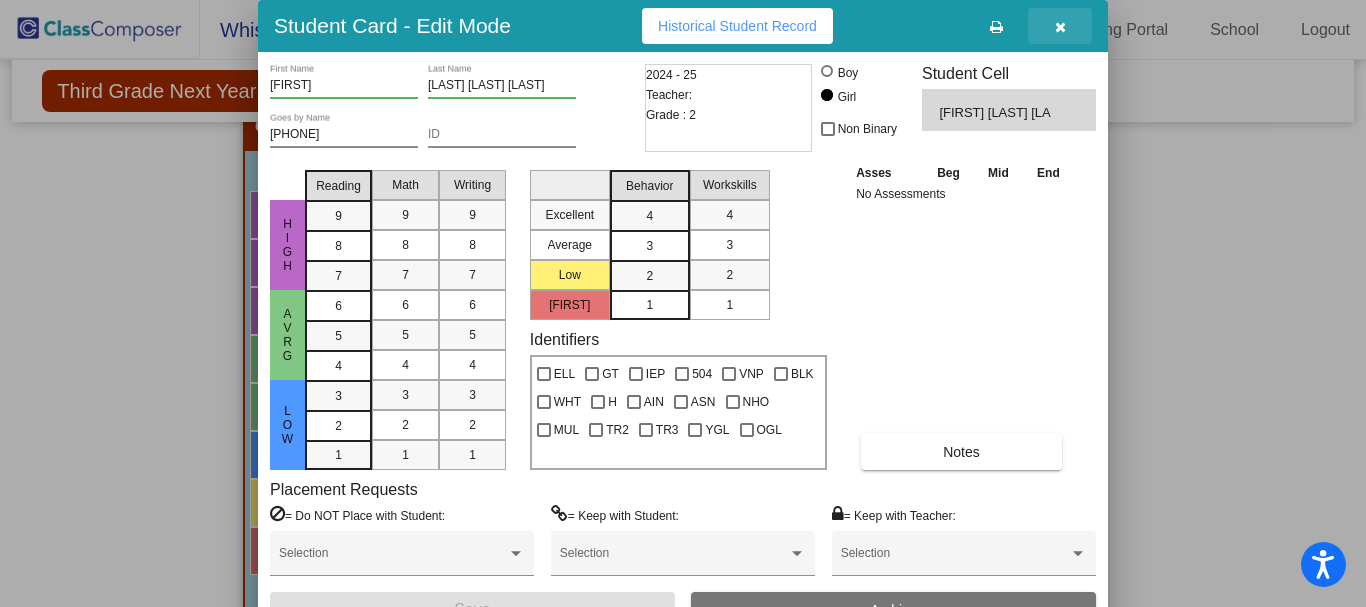 click at bounding box center (1060, 27) 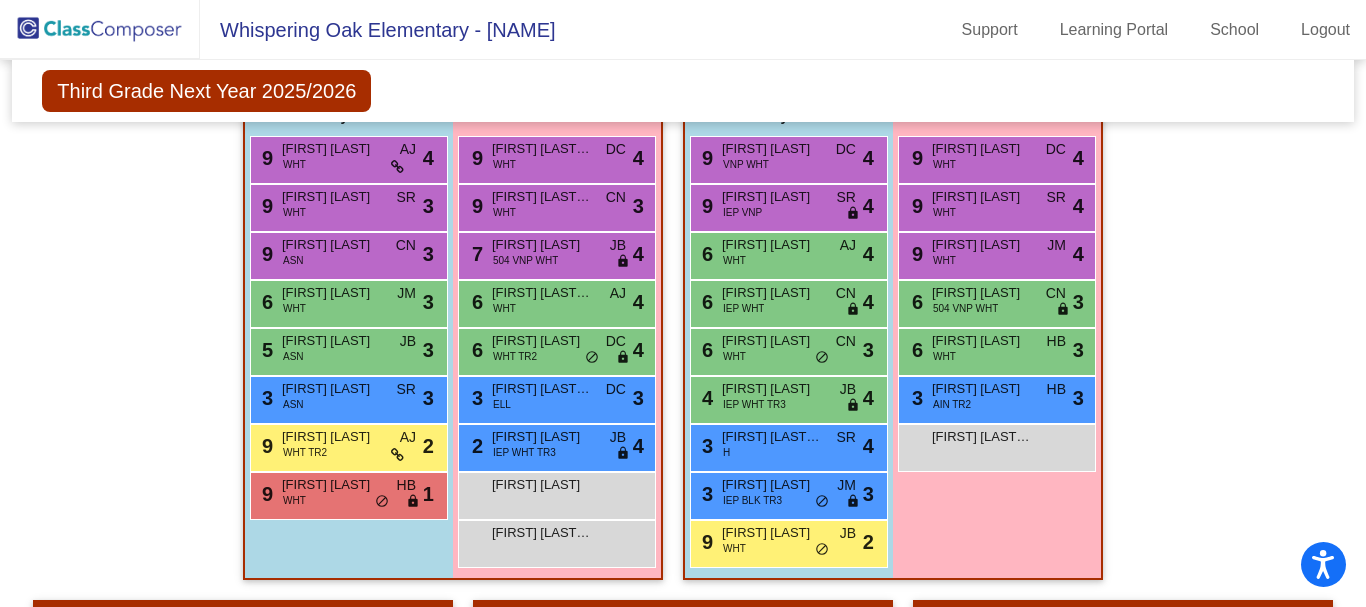 scroll, scrollTop: 1192, scrollLeft: 0, axis: vertical 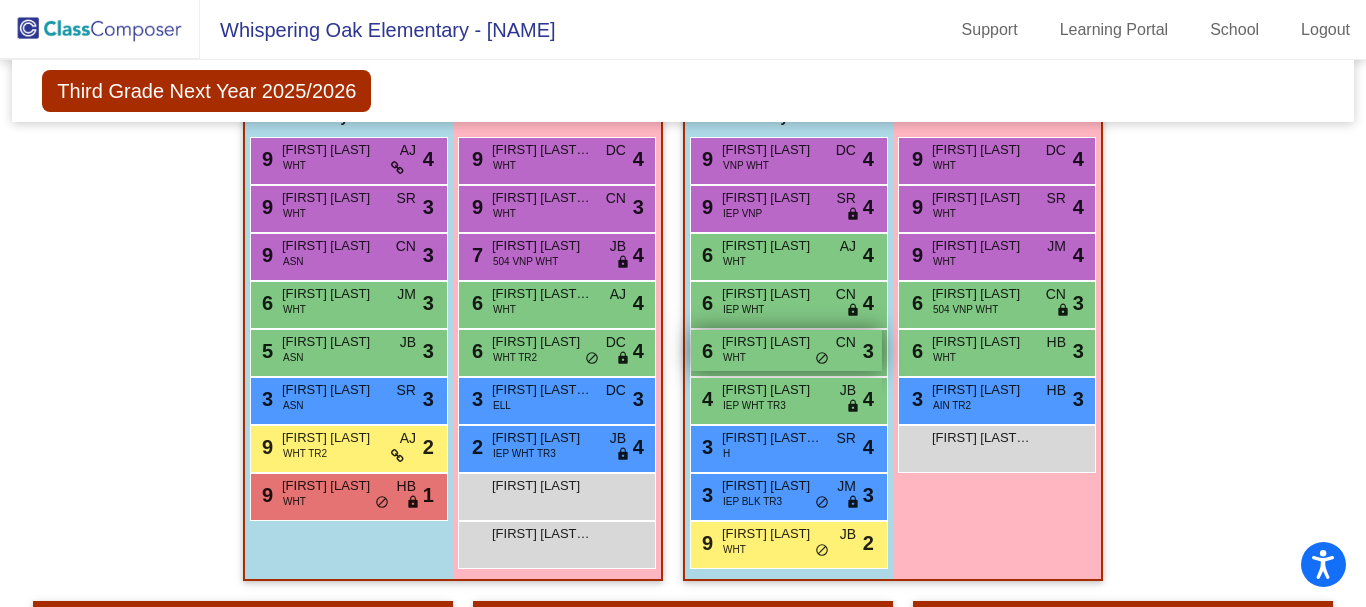 click on "[FIRST] [LAST]" at bounding box center (772, 342) 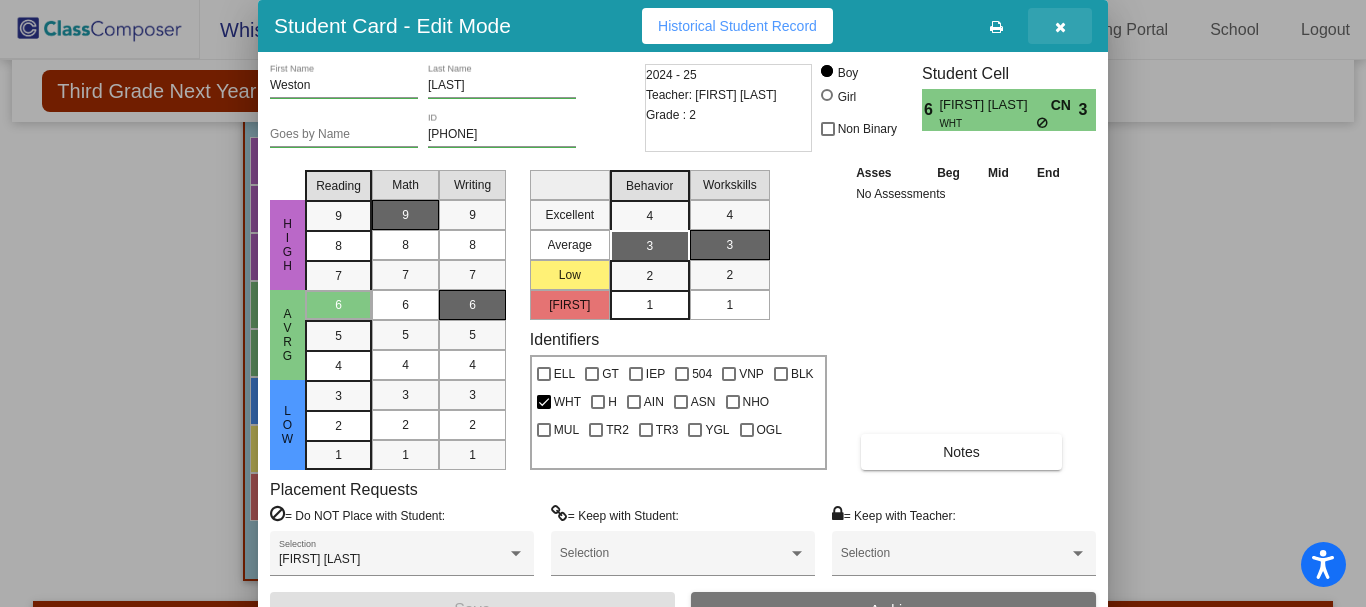 click at bounding box center (1060, 26) 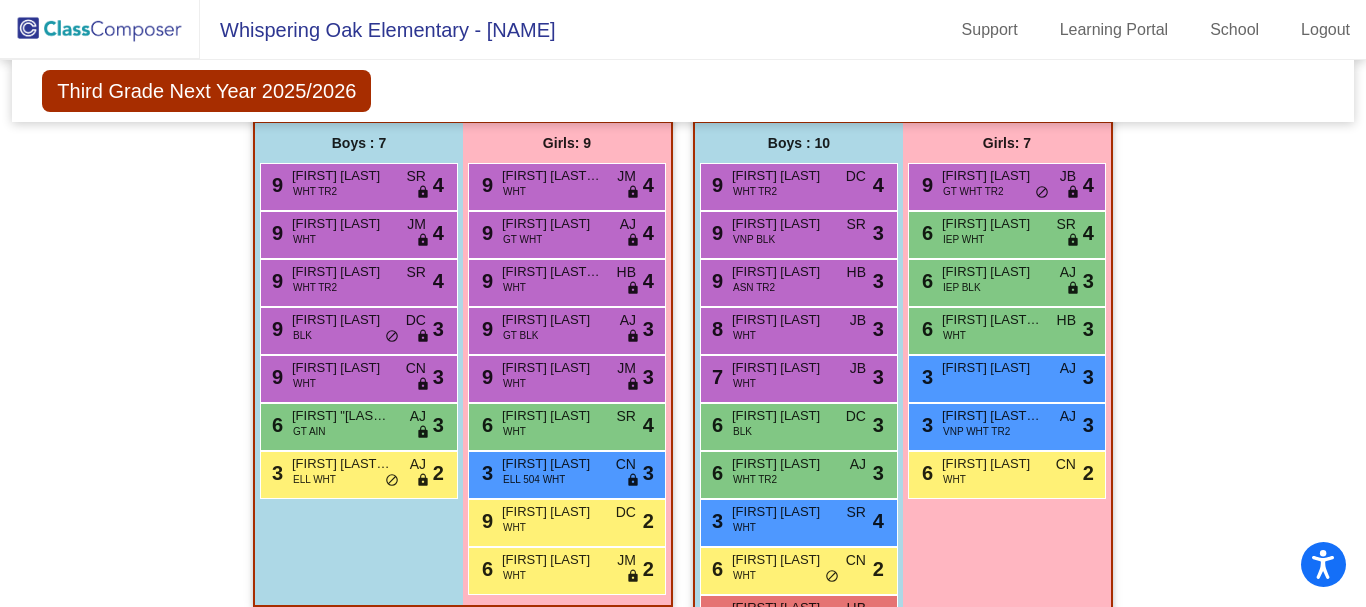 scroll, scrollTop: 562, scrollLeft: 0, axis: vertical 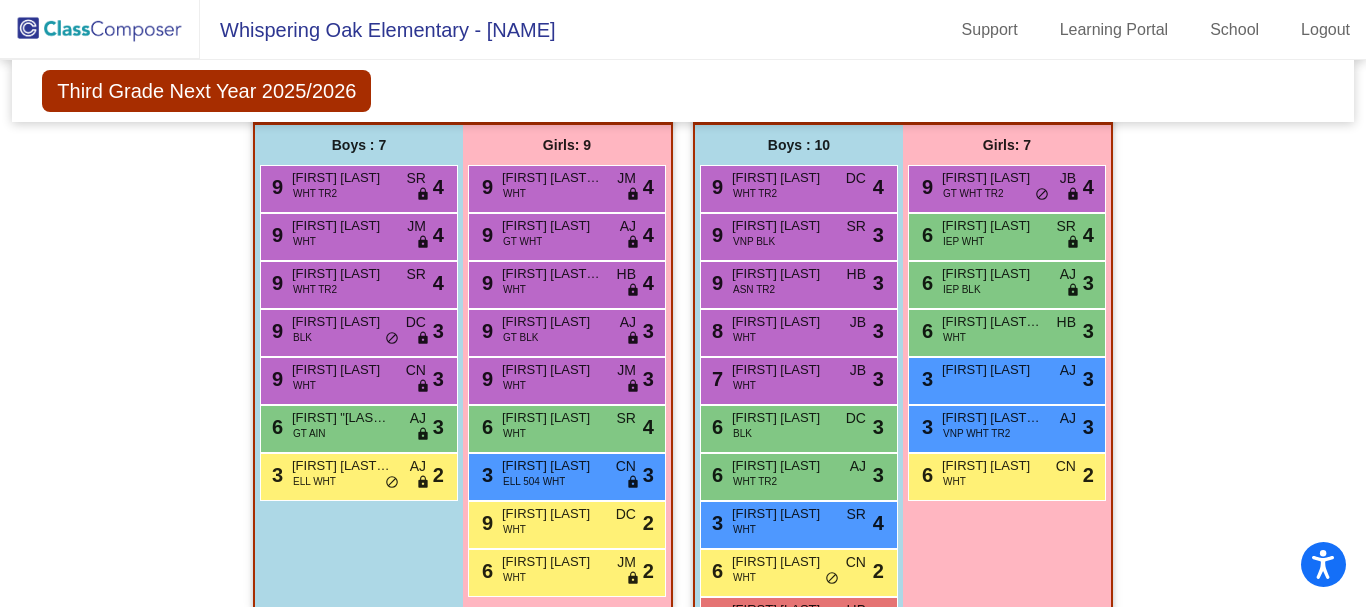 click 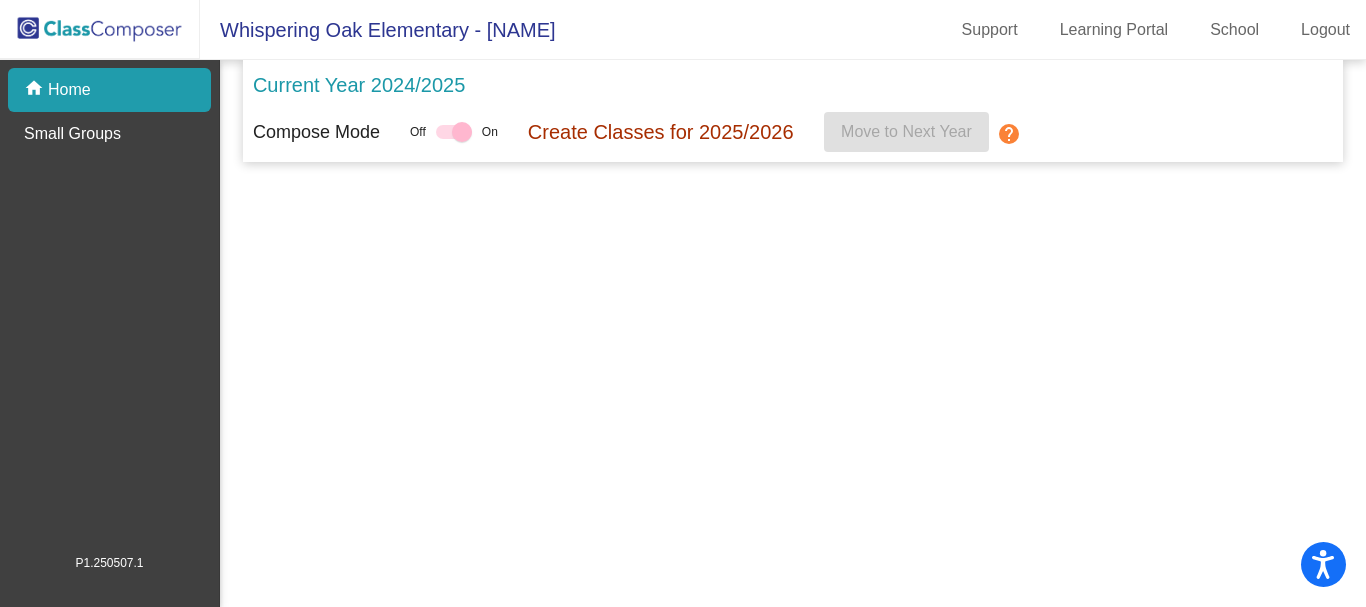 scroll, scrollTop: 0, scrollLeft: 0, axis: both 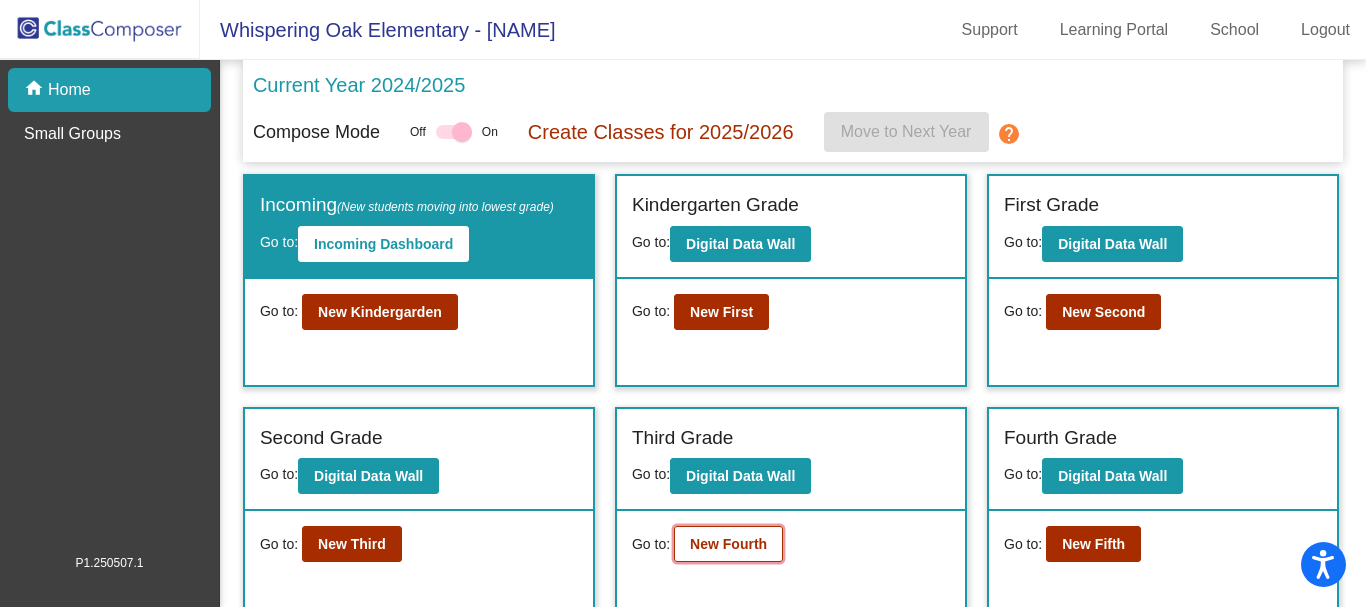 click on "New Fourth" 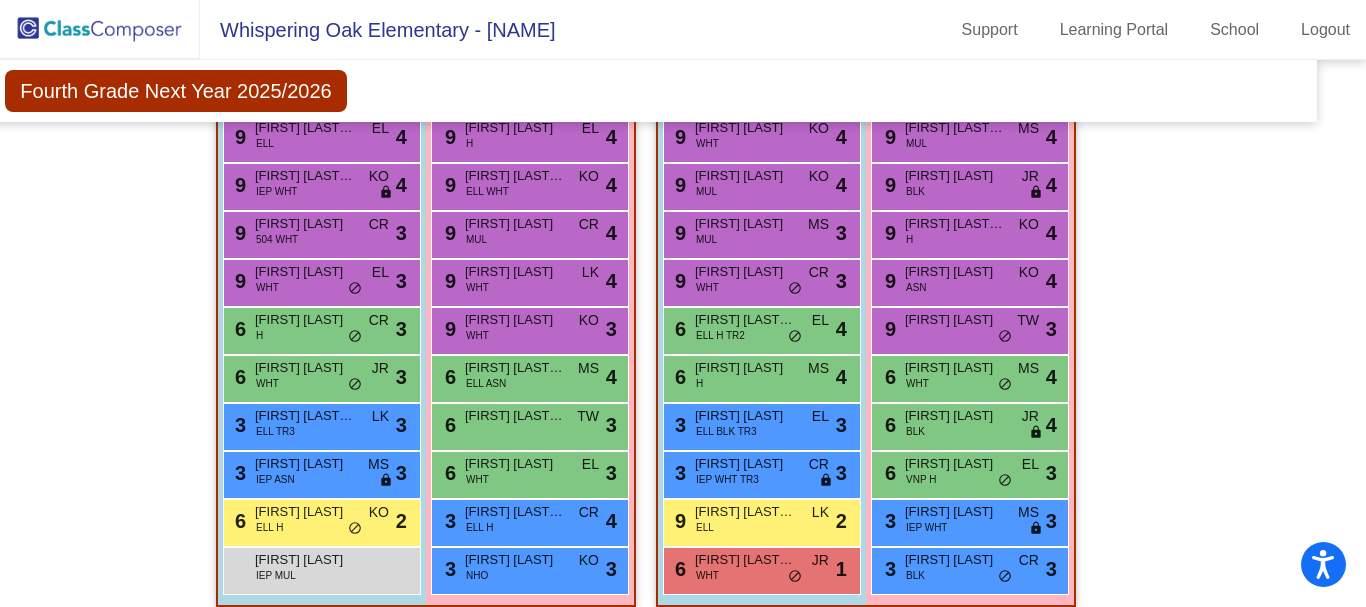 scroll, scrollTop: 2017, scrollLeft: 37, axis: both 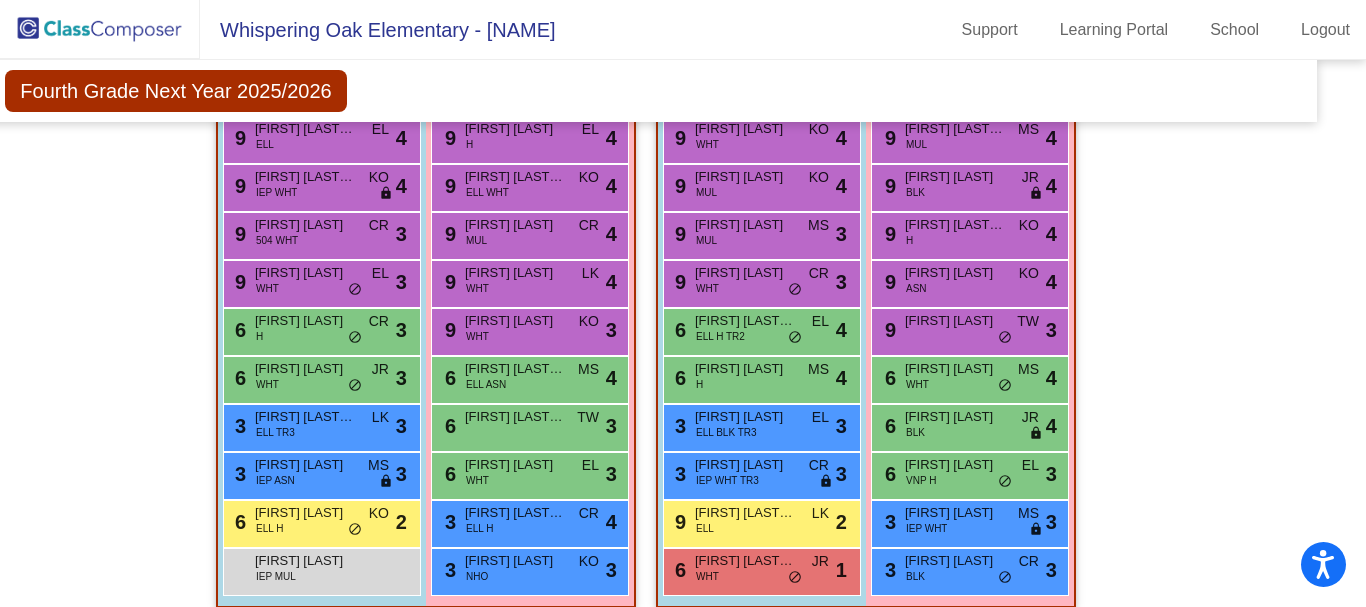 click 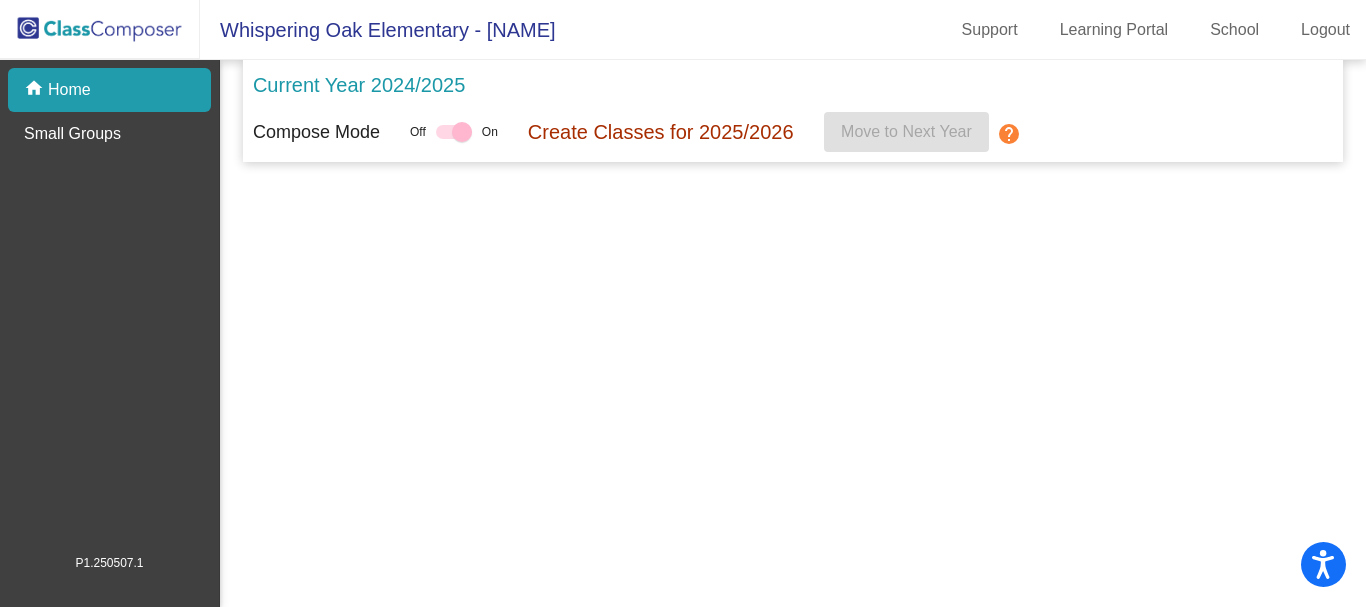 scroll, scrollTop: 0, scrollLeft: 0, axis: both 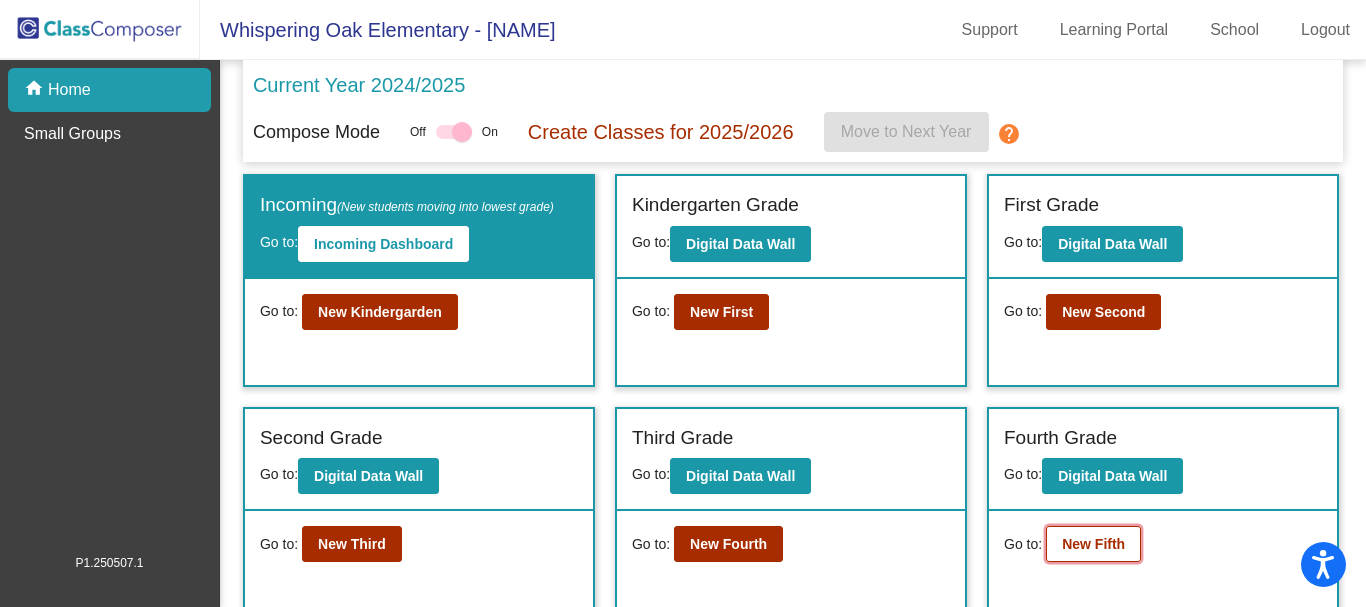 click on "New Fifth" 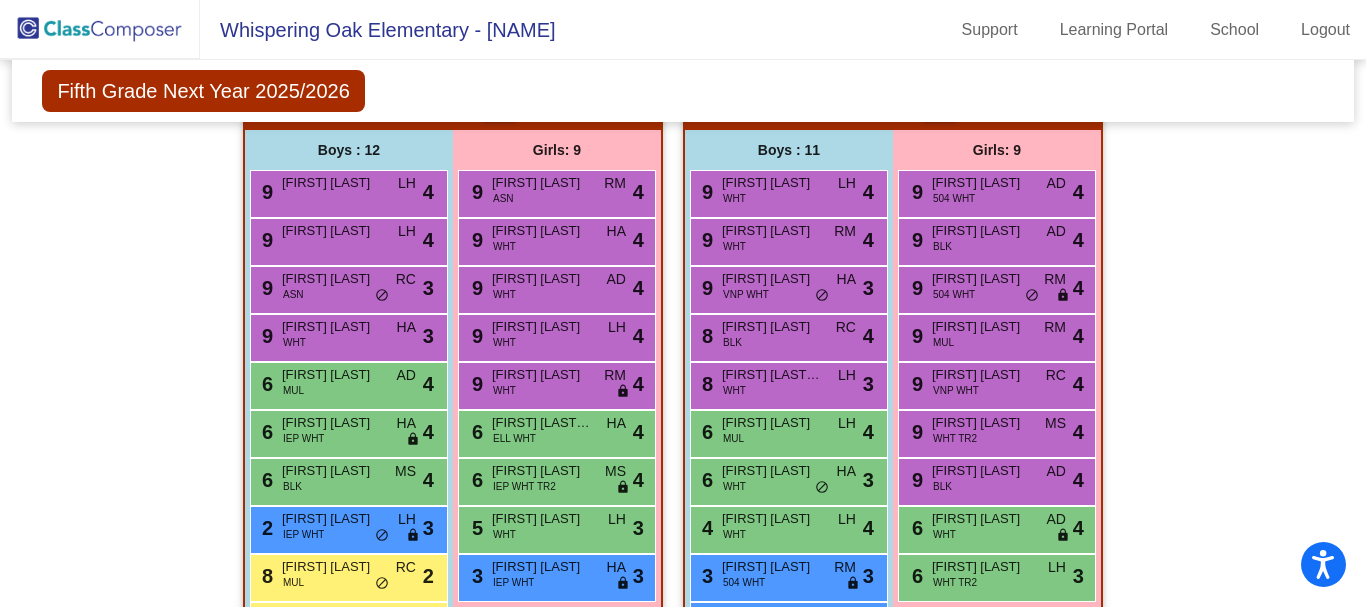 scroll, scrollTop: 1168, scrollLeft: 0, axis: vertical 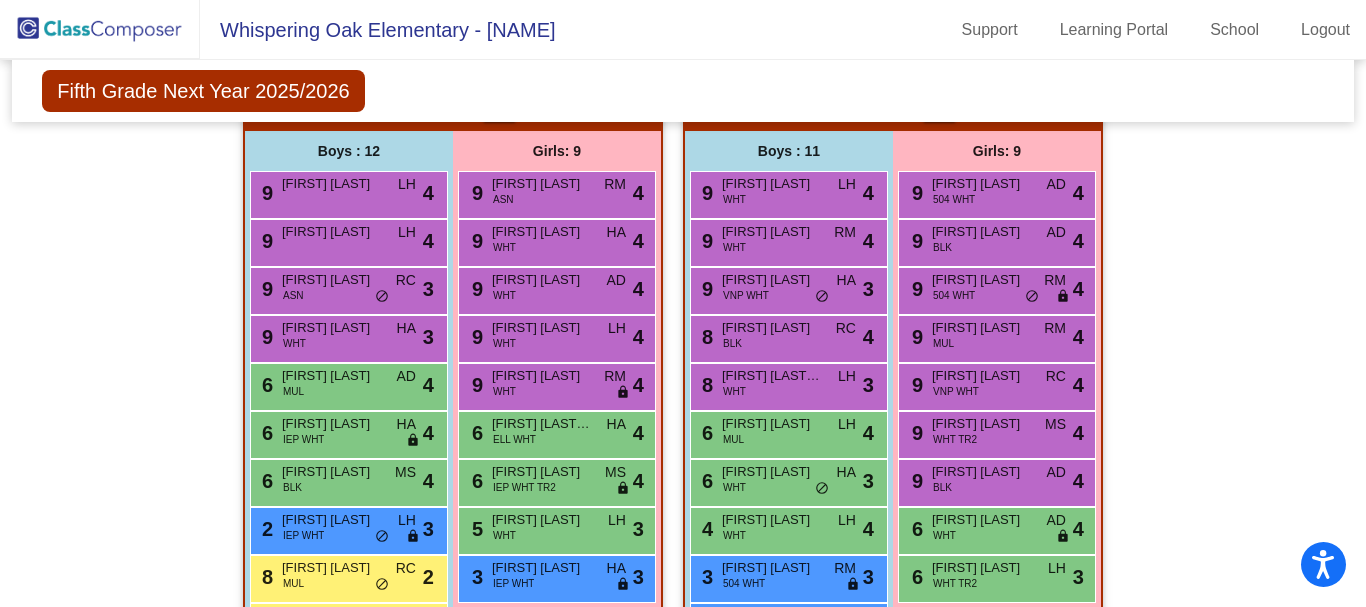 drag, startPoint x: 1099, startPoint y: 555, endPoint x: 1209, endPoint y: 356, distance: 227.37854 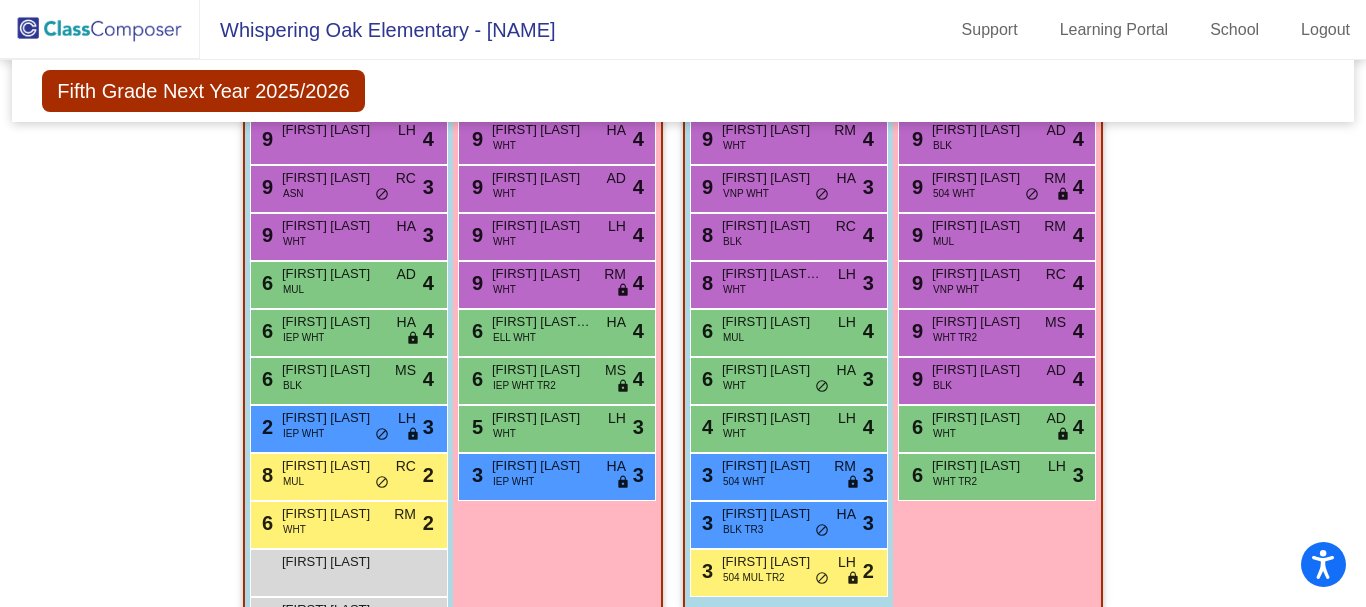 scroll, scrollTop: 1269, scrollLeft: 0, axis: vertical 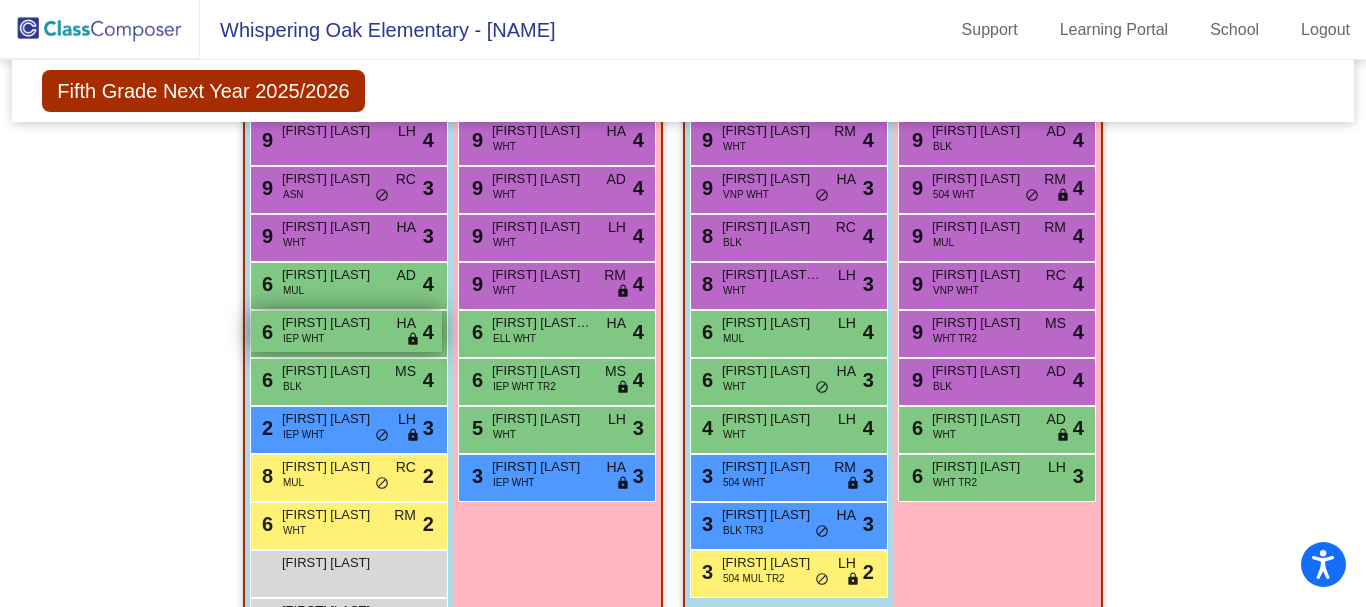click on "6 [FIRST] [LAST] IEP WHT HA lock do_not_disturb_alt 4" at bounding box center (346, 331) 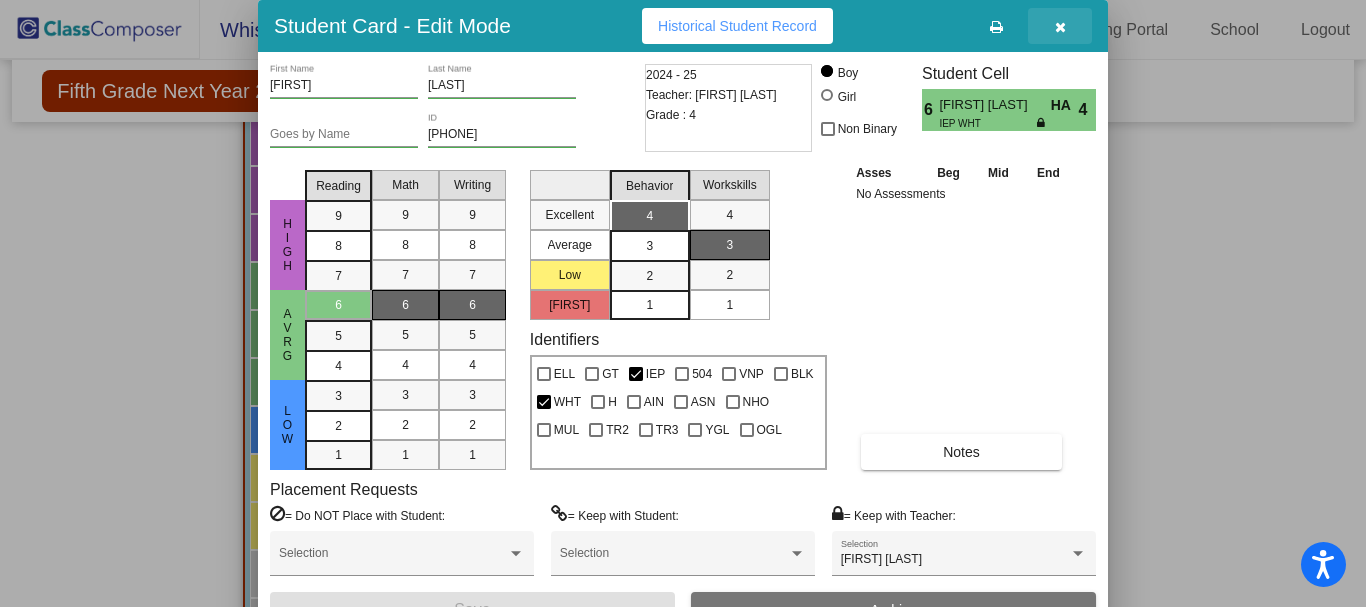 click at bounding box center [1060, 27] 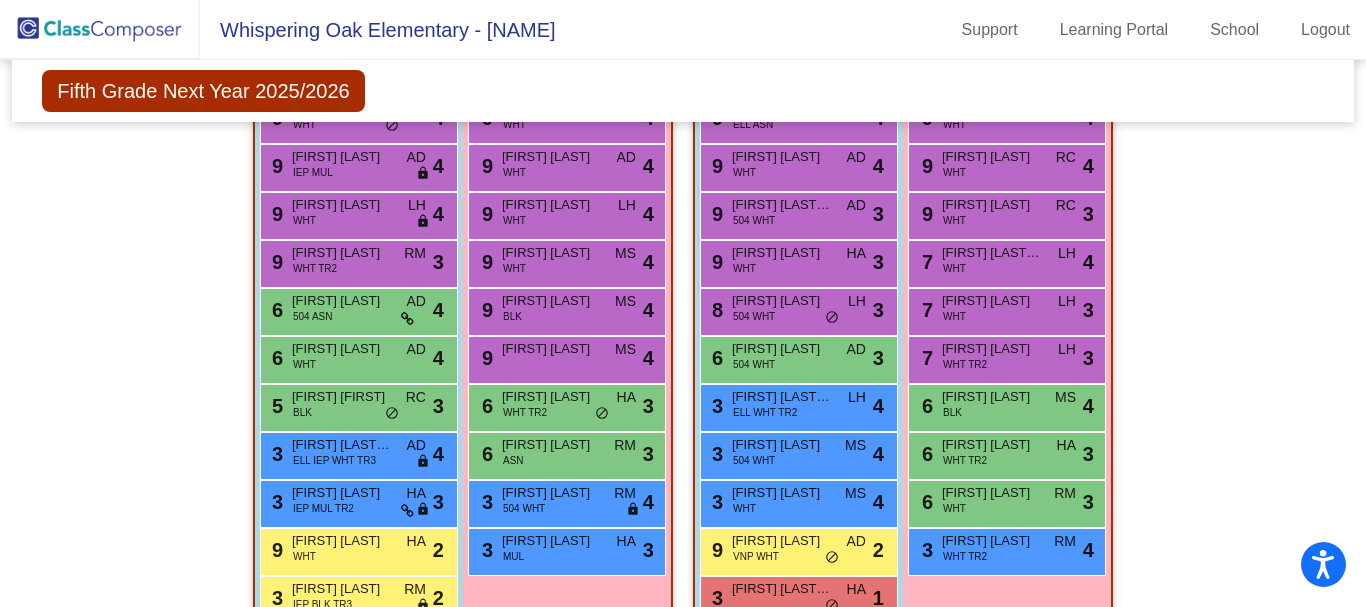 scroll, scrollTop: 591, scrollLeft: 0, axis: vertical 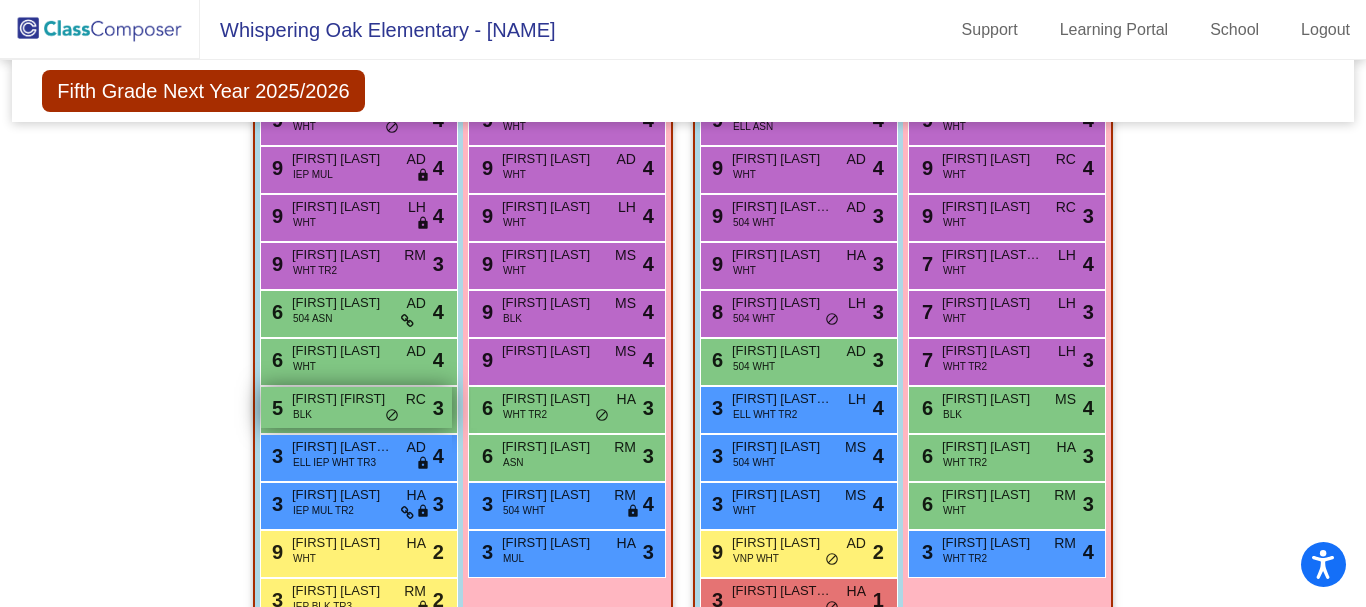 click on "[FIRST] [FIRST]" at bounding box center (342, 399) 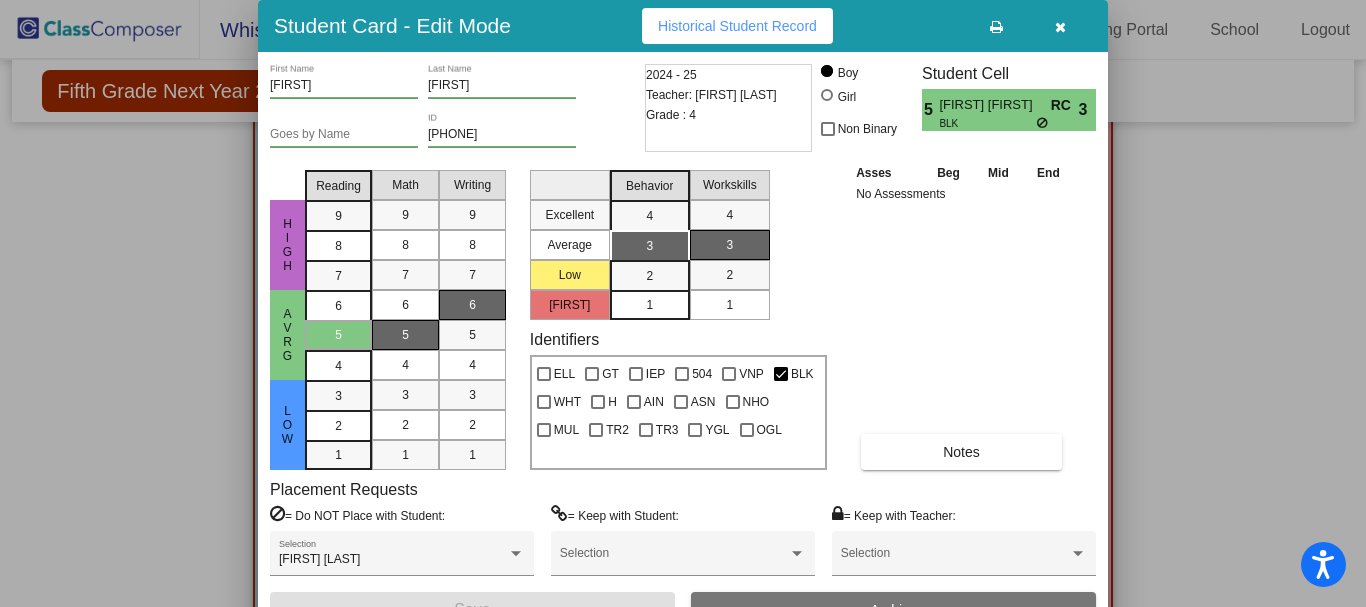 click at bounding box center [1060, 27] 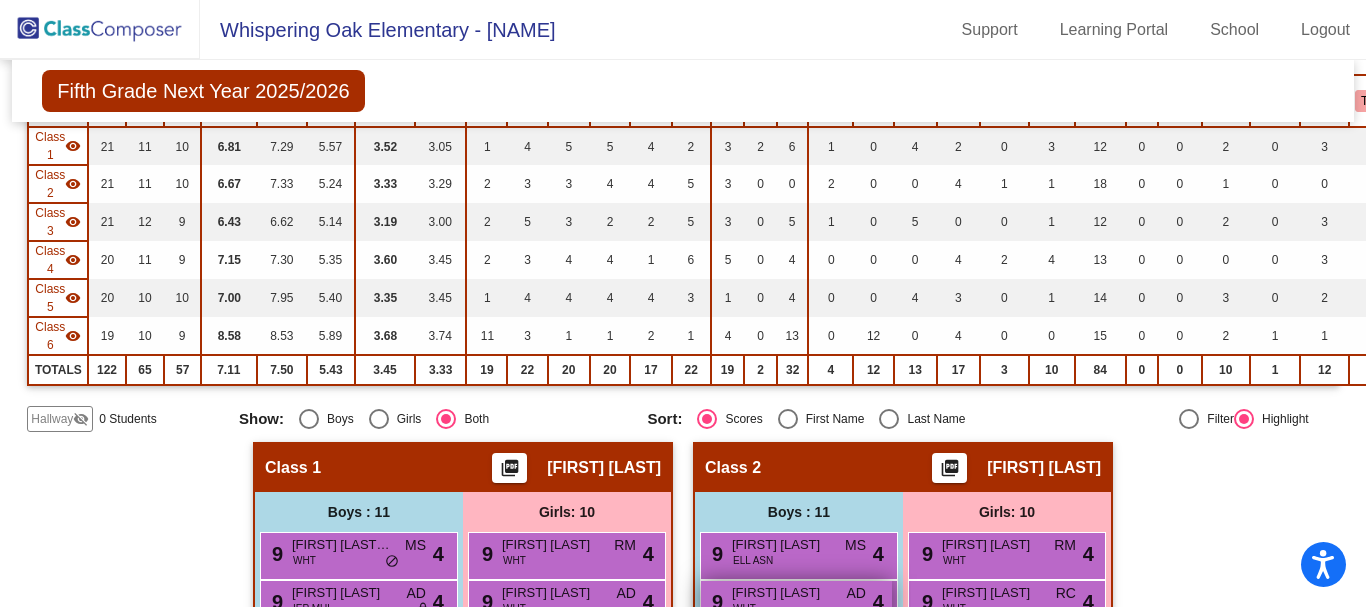 scroll, scrollTop: 0, scrollLeft: 0, axis: both 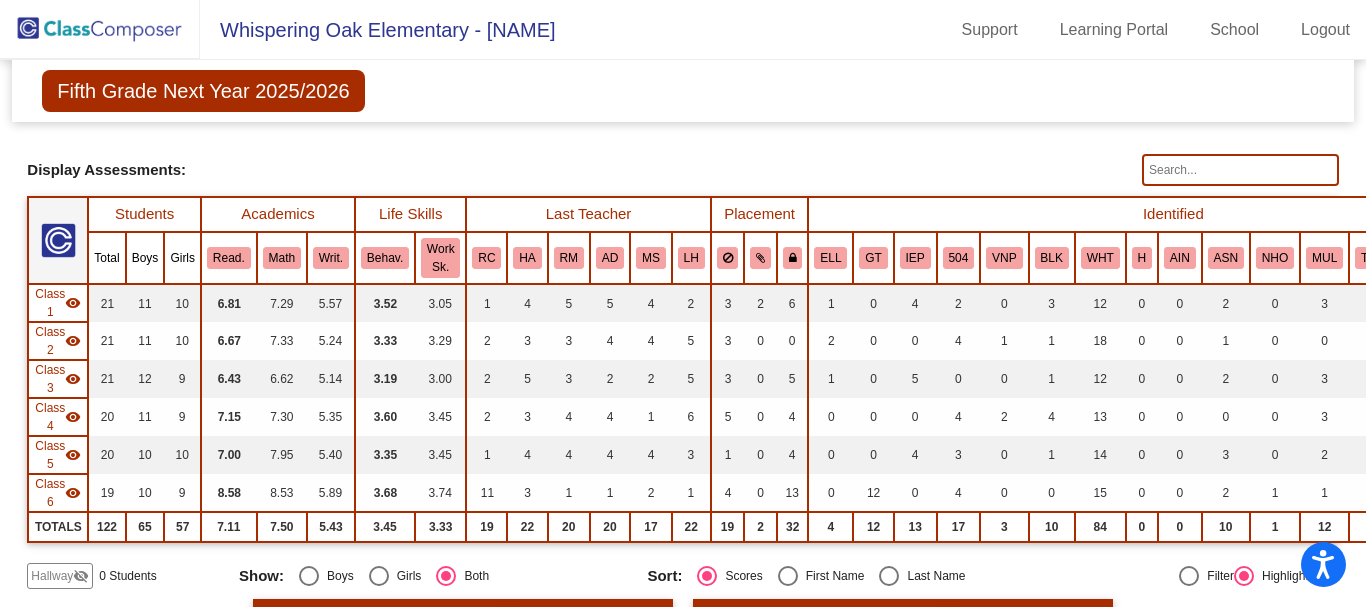 click 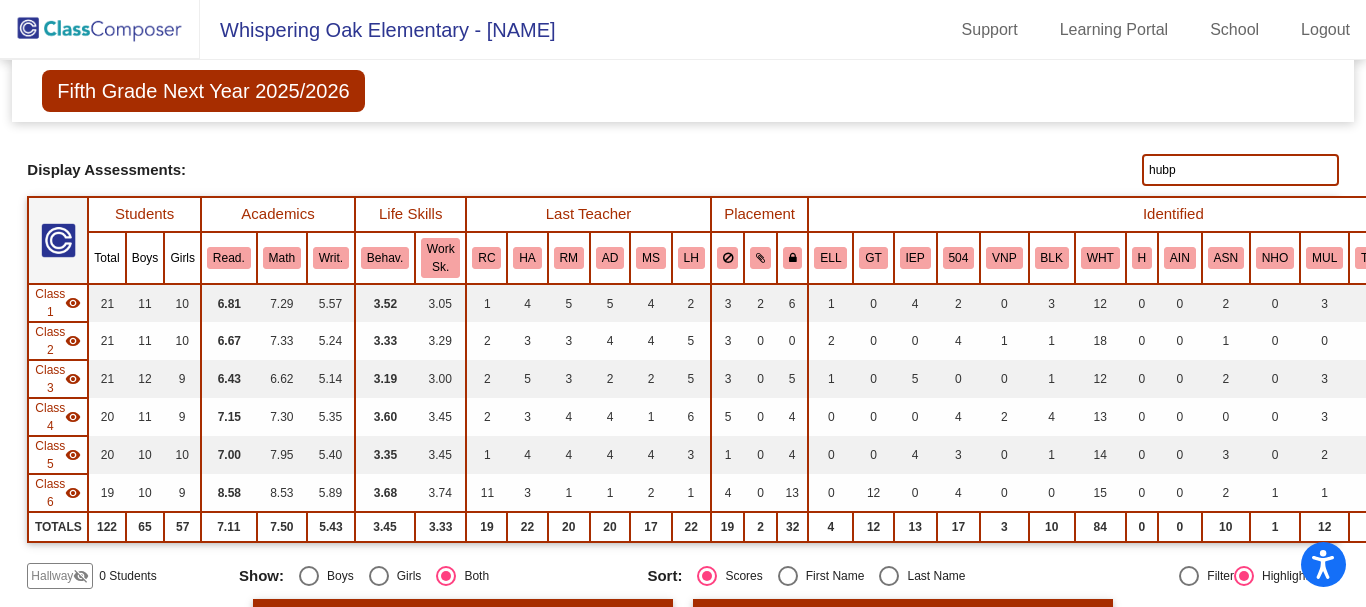type on "hubp" 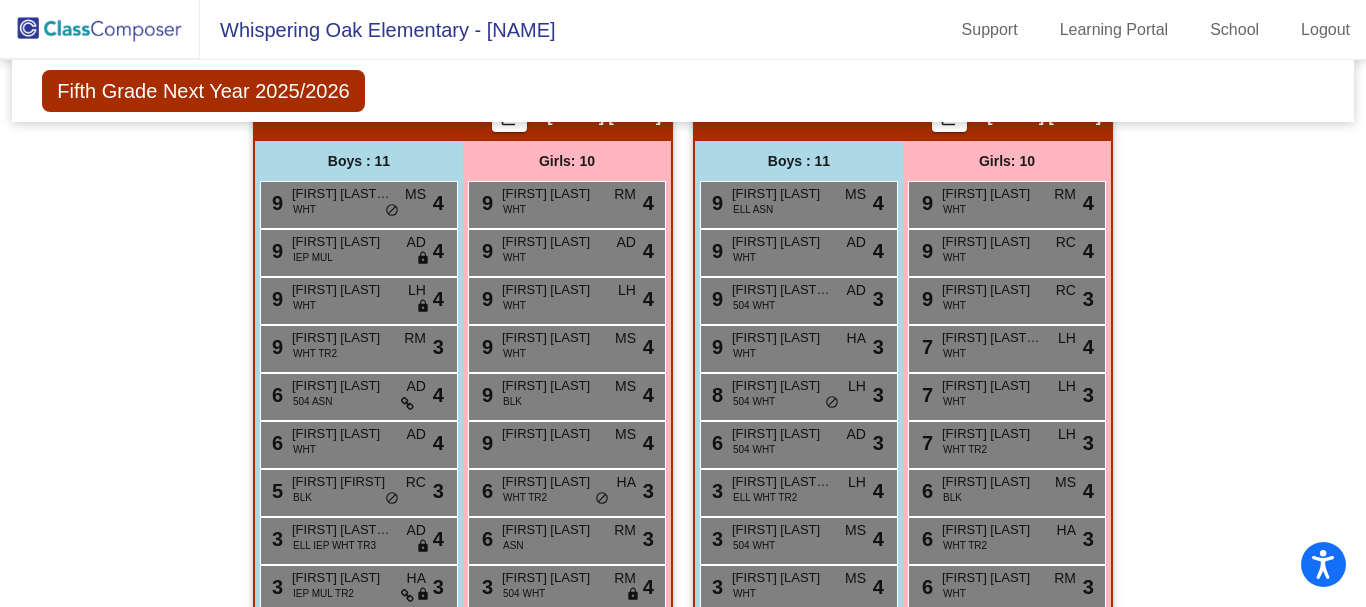 scroll, scrollTop: 603, scrollLeft: 0, axis: vertical 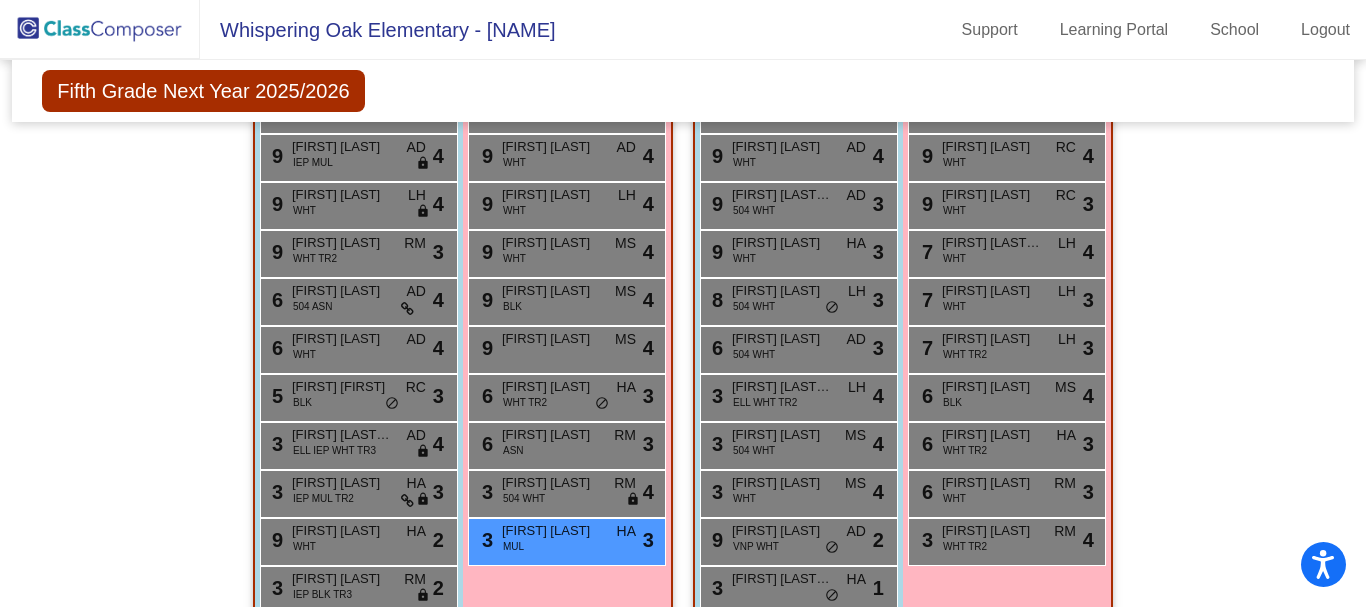 click 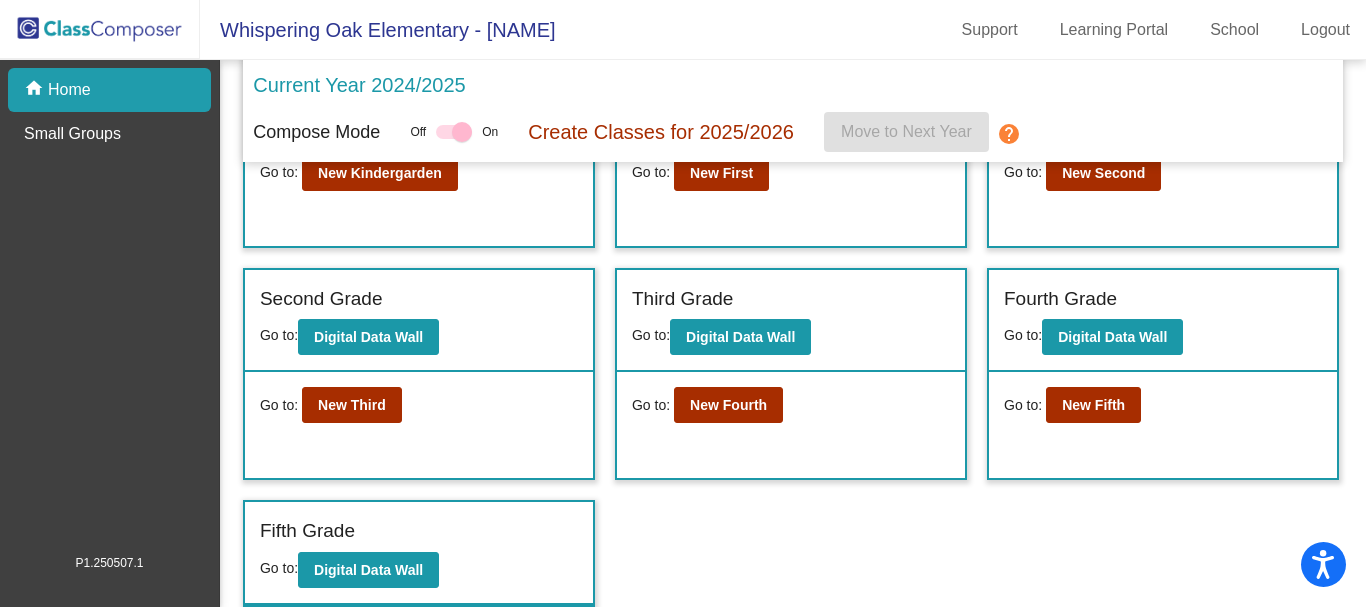 scroll, scrollTop: 138, scrollLeft: 0, axis: vertical 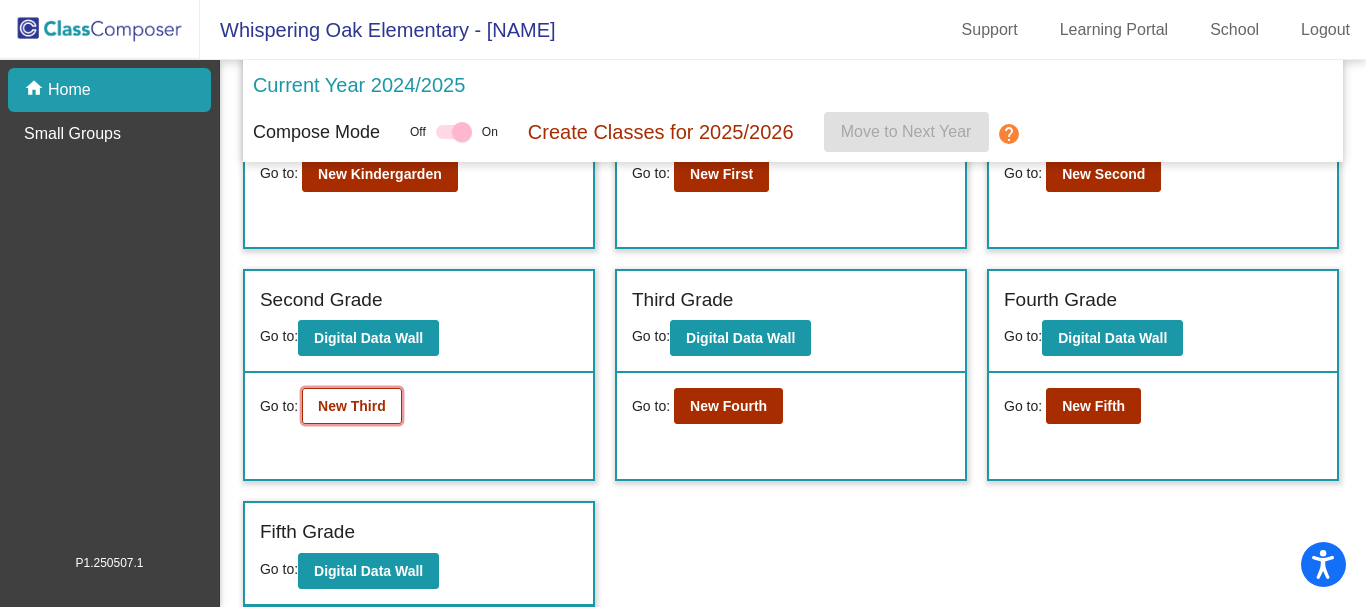 click on "New Third" 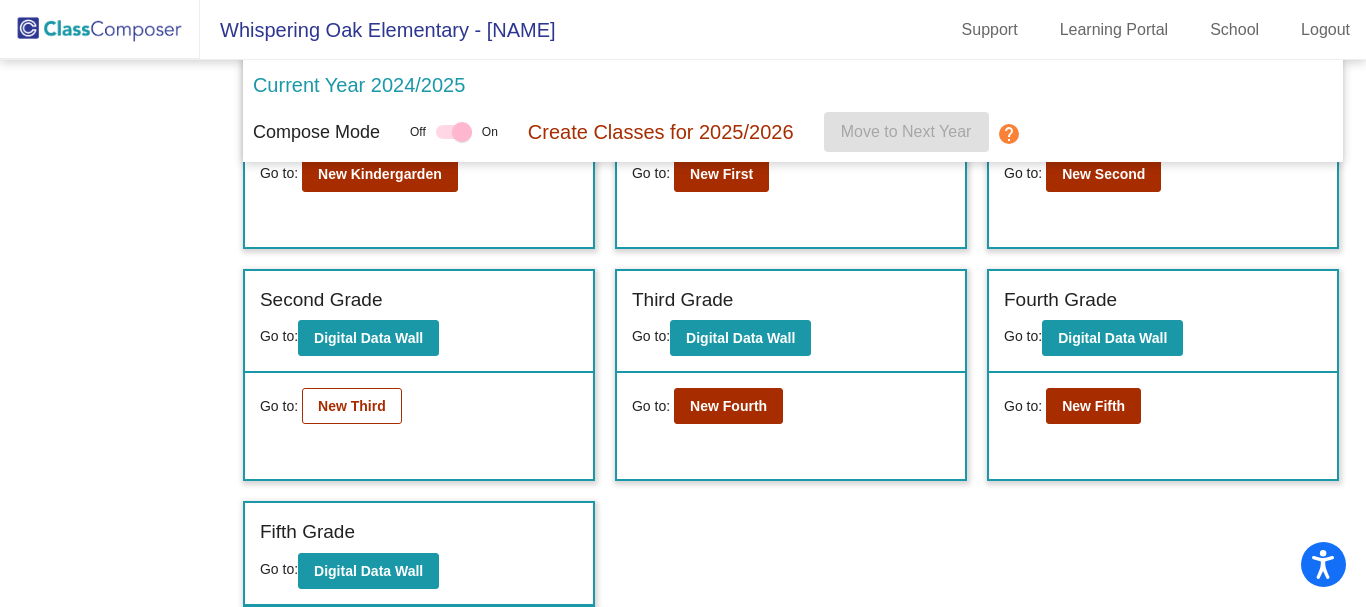 scroll, scrollTop: 0, scrollLeft: 0, axis: both 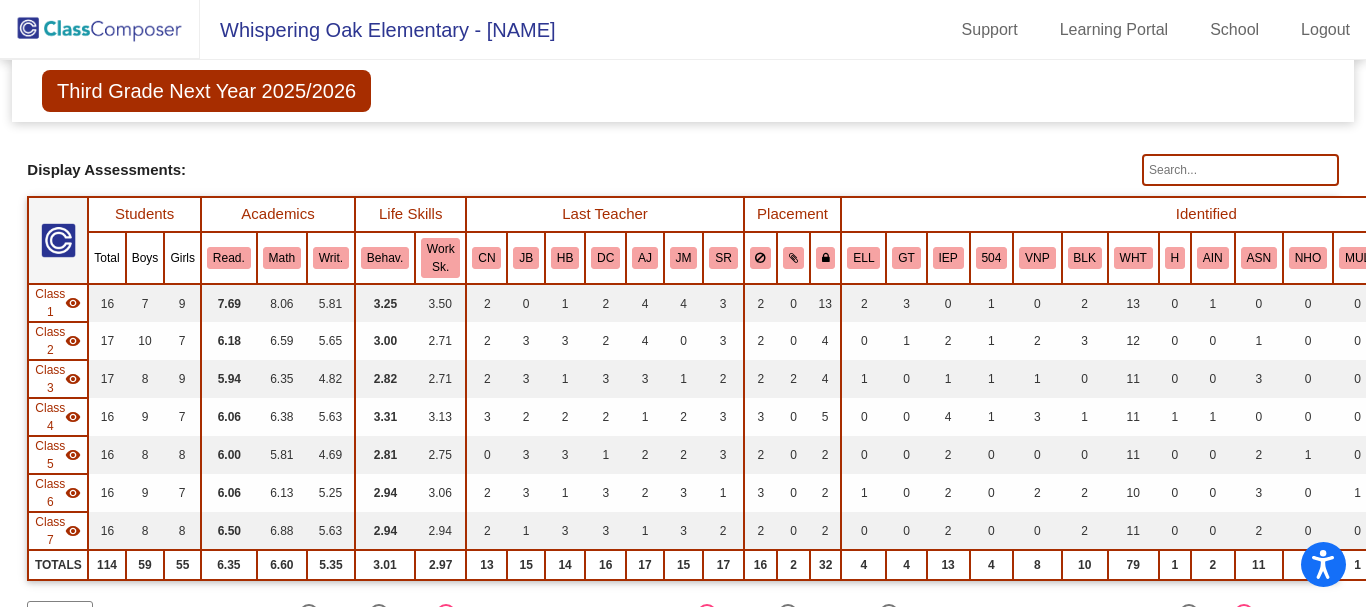 click on "5.63" 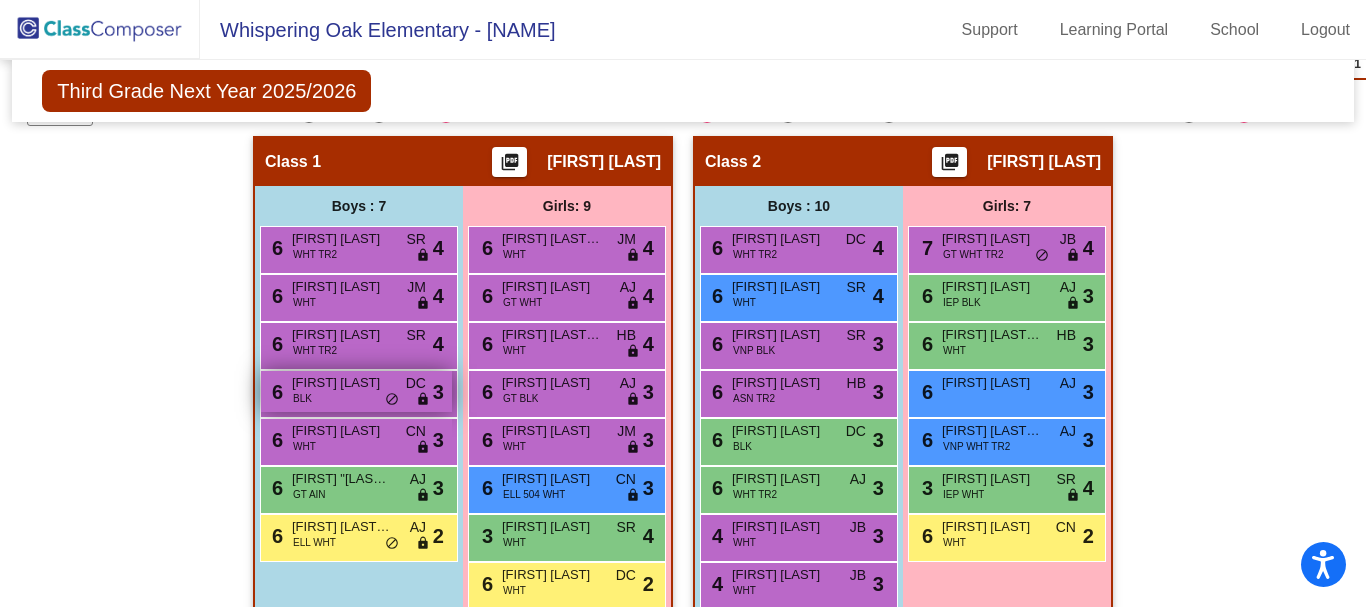 scroll, scrollTop: 500, scrollLeft: 0, axis: vertical 